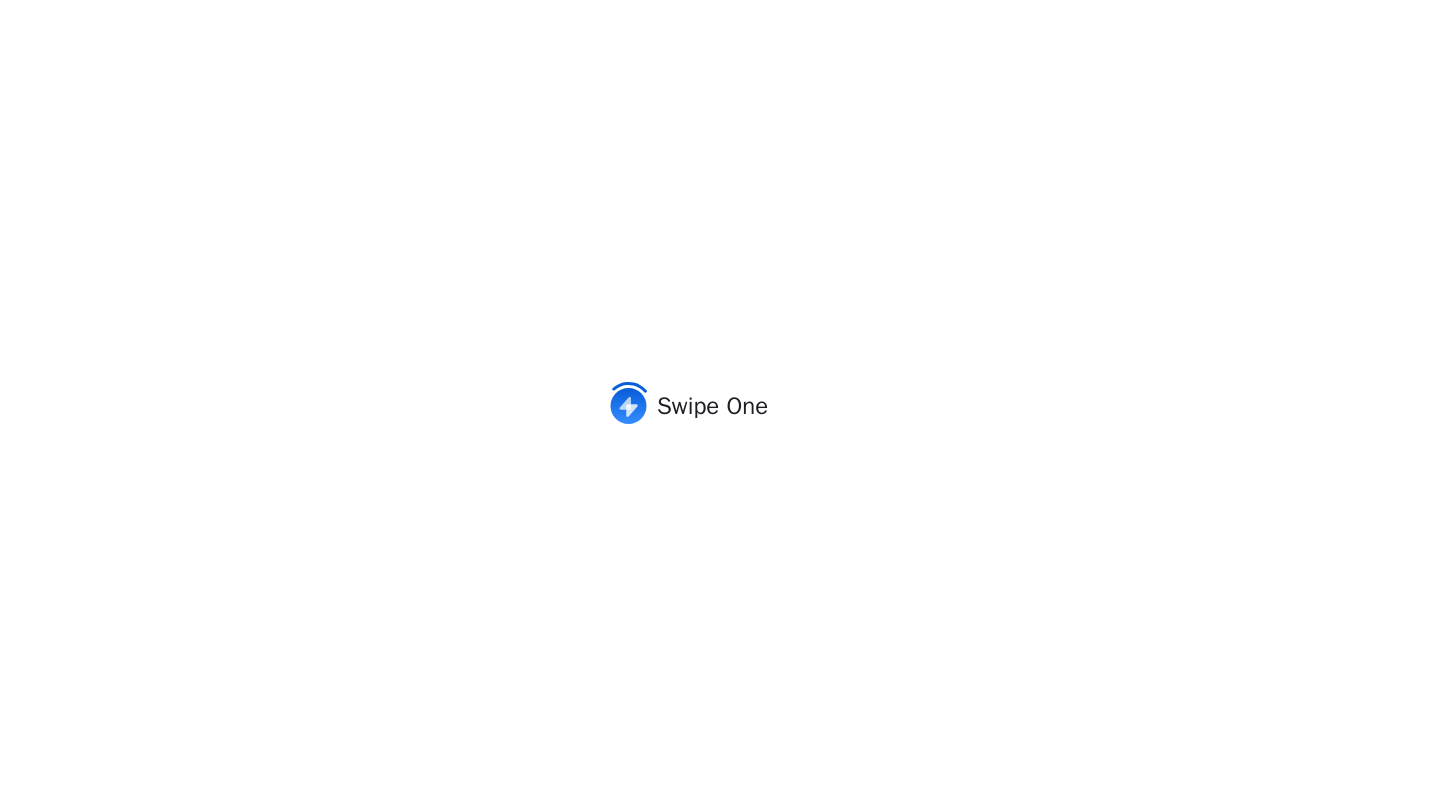 scroll, scrollTop: 0, scrollLeft: 0, axis: both 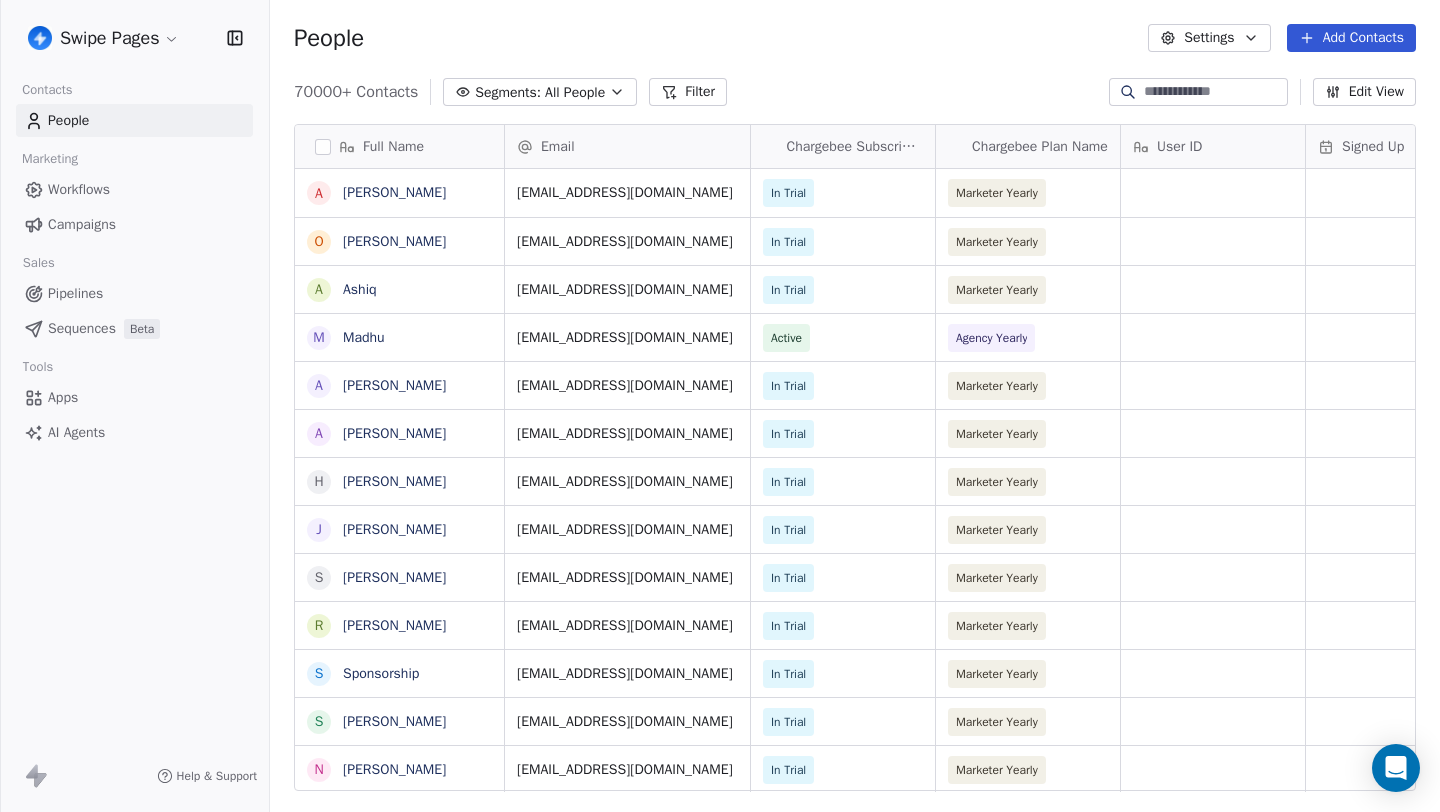 click on "Swipe Pages Contacts People Marketing Workflows Campaigns Sales Pipelines Sequences Beta Tools Apps AI Agents Help & Support People Settings  Add Contacts 70000+ Contacts Segments: All People Filter  Edit View Tag Add to Sequence Full Name A Allan Lorenz Cantal O Oli Mabane A Ashiq M Madhu A A L Prasad a akash krh H Harsh Chandankar J Jeivaish Shanker Pandey S Sandy R Raj Majhi S Sponsorship S Severin DA SILVA N Nathan Paul H Huma Butt H Hashu Parmar P Prakash Yadgir A AmeenaAli t teste D Dr Pooja Preethi K Karan Vyas J Juzlike that F FIkri Alifani R Russel I Ifrah Gulzar Ali A Akshay G Gabriel Brami P Pradeep Raj P Pashnie Govender B Benas Sveikata D Deval Jani H Here Ka S STEPHEN J MCGRATH S SURIYA Email Chargebee Subscription Status Chargebee Plan Name User ID Signed Up Lead Status Trial End Date IST Ad Budget alpcantal@gmail.com In Trial Marketer Yearly Jul 19, 2025 01:55 PM oli@mabanemedia.com In Trial Marketer Yearly Jul 19, 2025 01:42 PM Less than $1,000 ashyyy0525@gmail.com In Trial Marketer Yearly" at bounding box center (720, 406) 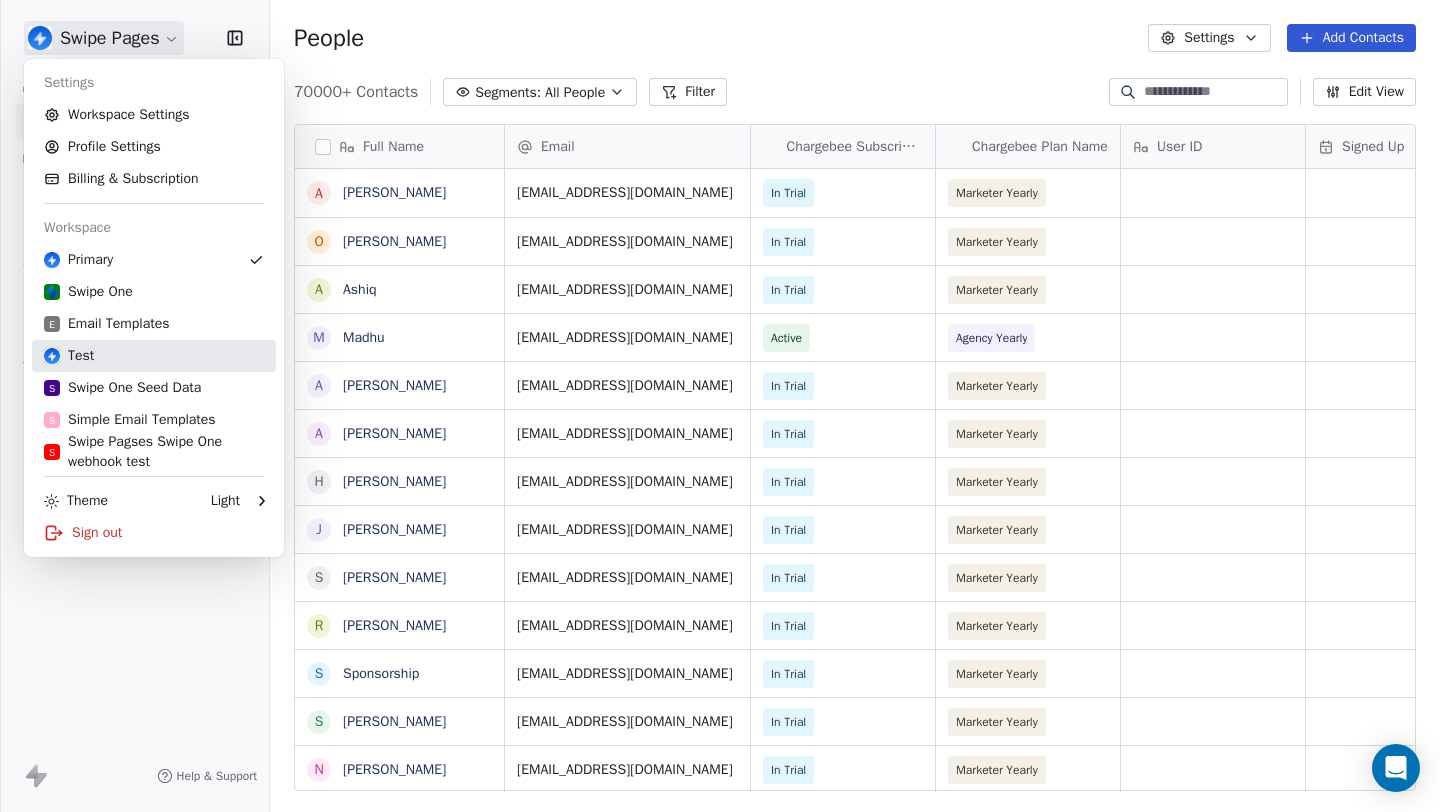 click on "Test" at bounding box center (154, 356) 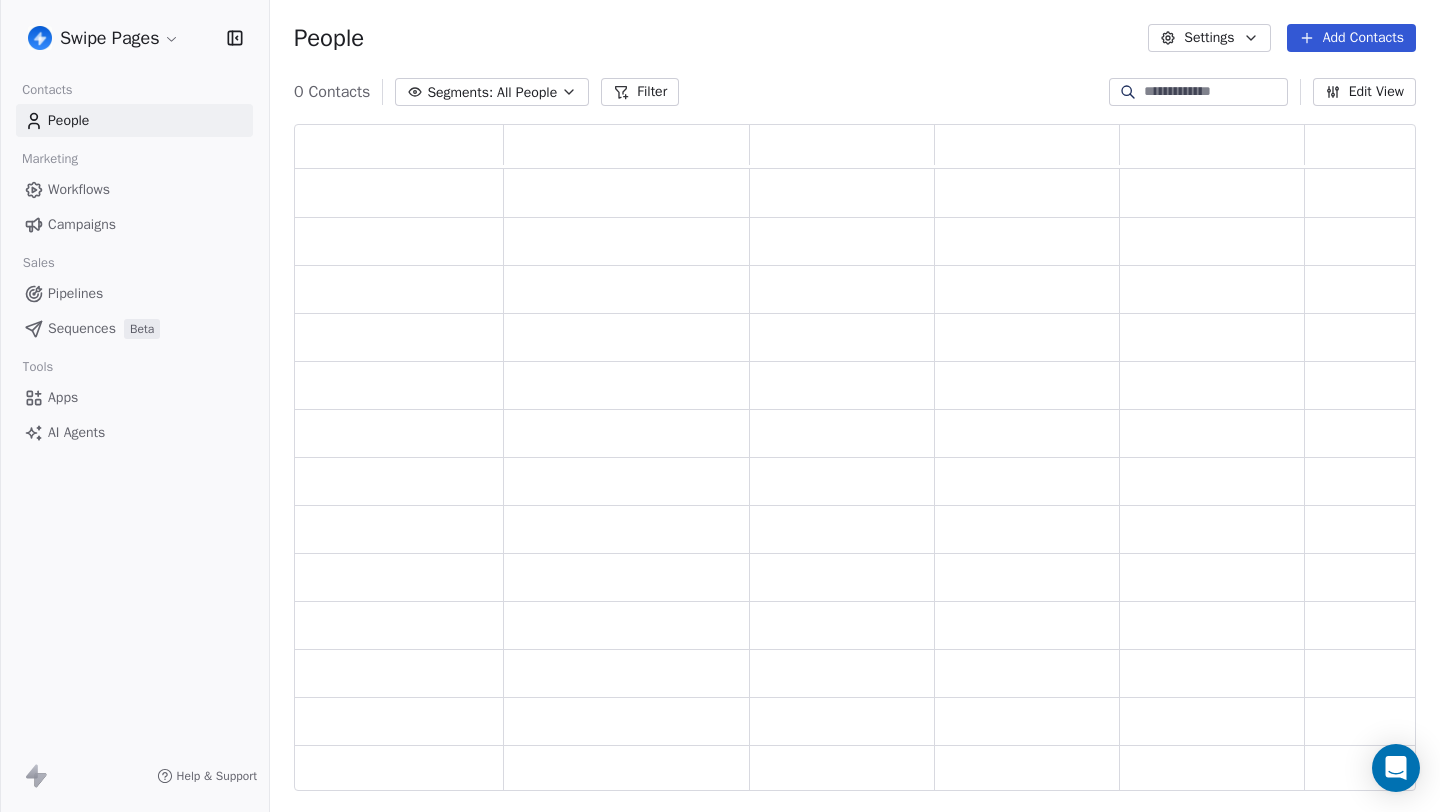 scroll, scrollTop: 1, scrollLeft: 1, axis: both 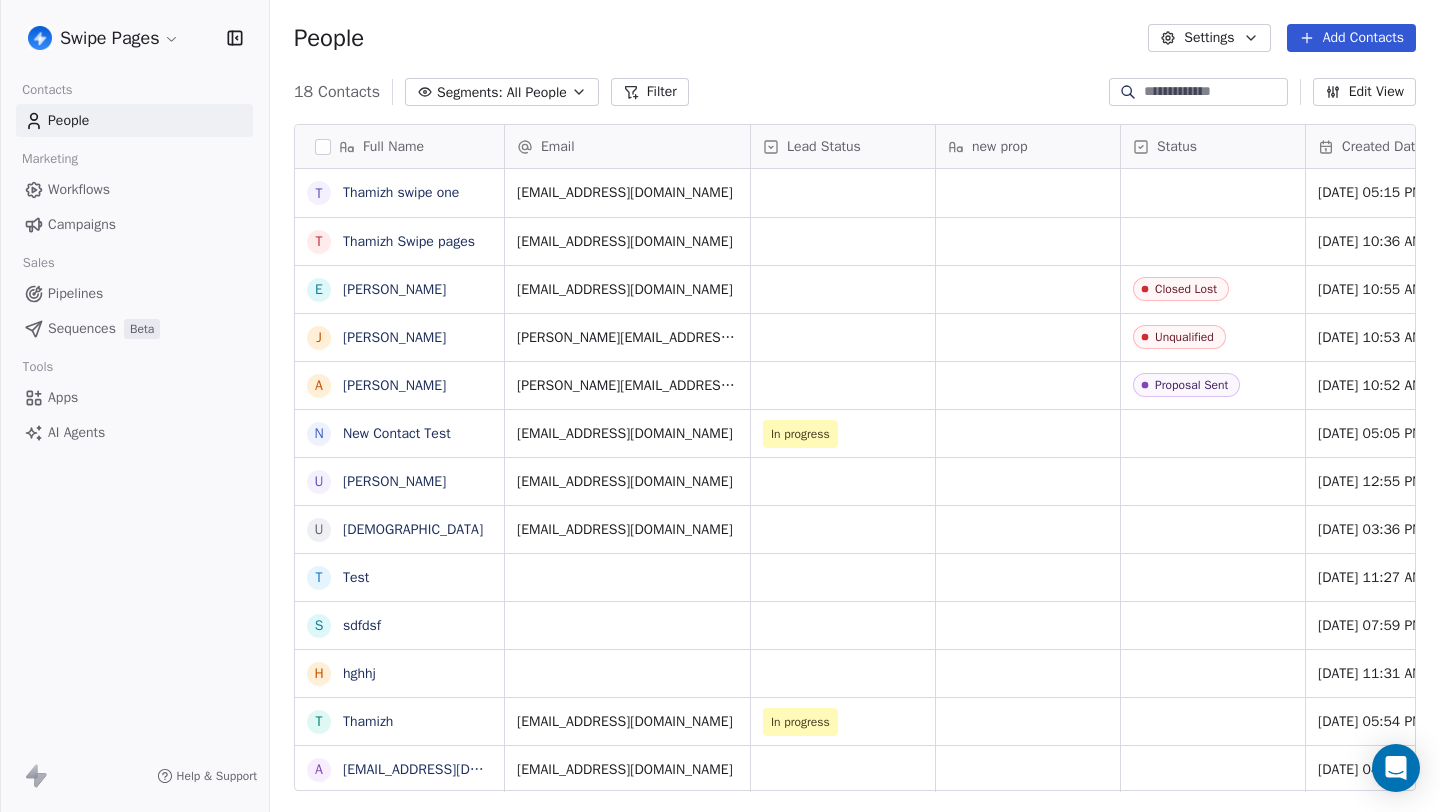click on "Swipe Pages Contacts People Marketing Workflows Campaigns Sales Pipelines Sequences Beta Tools Apps AI Agents Help & Support People Settings  Add Contacts 18 Contacts Segments: All People Filter  Edit View Tag Add to Sequence Full Name [PERSON_NAME] swipe one T Thamizh Swipe pages E [PERSON_NAME] J [PERSON_NAME] A [PERSON_NAME] N New Contact Test U [PERSON_NAME] U [PERSON_NAME] T Test s sdfdsf h hghhj T Thamizh a [EMAIL_ADDRESS][DOMAIN_NAME] R Ram K Kashif K [PERSON_NAME] K [PERSON_NAME] Test S SwipeOne Test Email Lead Status new prop Status Created Date IST Last Updated Date IST Marketing Email Subscription Status Custom Property Test [EMAIL_ADDRESS][DOMAIN_NAME] [DATE] 05:15 PM [DATE] 05:15 PM Subscribed [EMAIL_ADDRESS][DOMAIN_NAME] [DATE] 10:36 AM [DATE] 05:26 PM Subscribed [PERSON_NAME][EMAIL_ADDRESS][DOMAIN_NAME] Closed Lost [DATE] 10:55 AM [DATE] 05:26 PM Subscribed [PERSON_NAME][EMAIL_ADDRESS][DOMAIN_NAME] Unqualified [DATE] 10:53 AM [DATE] 05:26 PM Subscribed [EMAIL_ADDRESS][DOMAIN_NAME] Proposal Sent [DATE] 10:52 AM [DATE] 05:26 PM Subscribed" at bounding box center [720, 406] 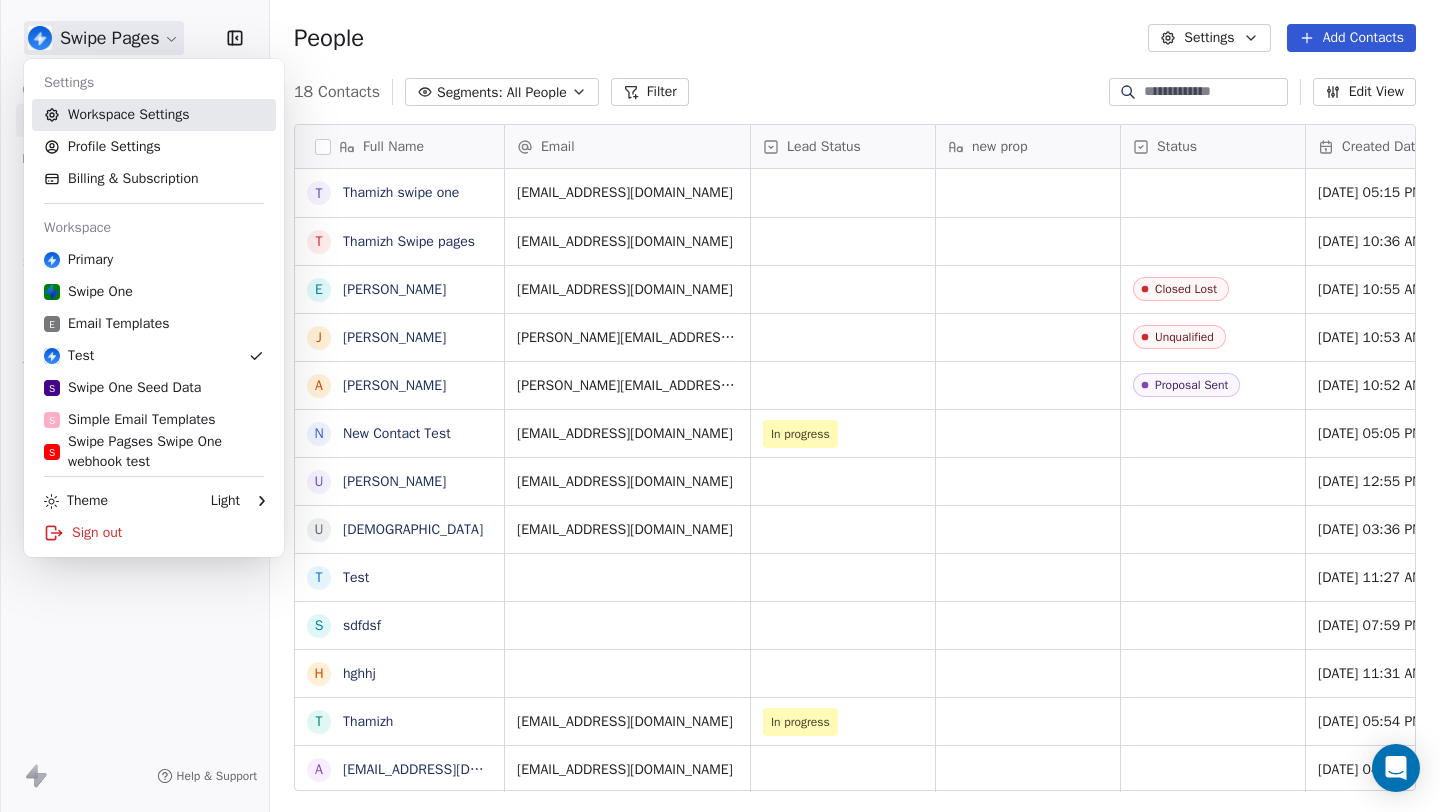 click on "Workspace Settings" at bounding box center (154, 115) 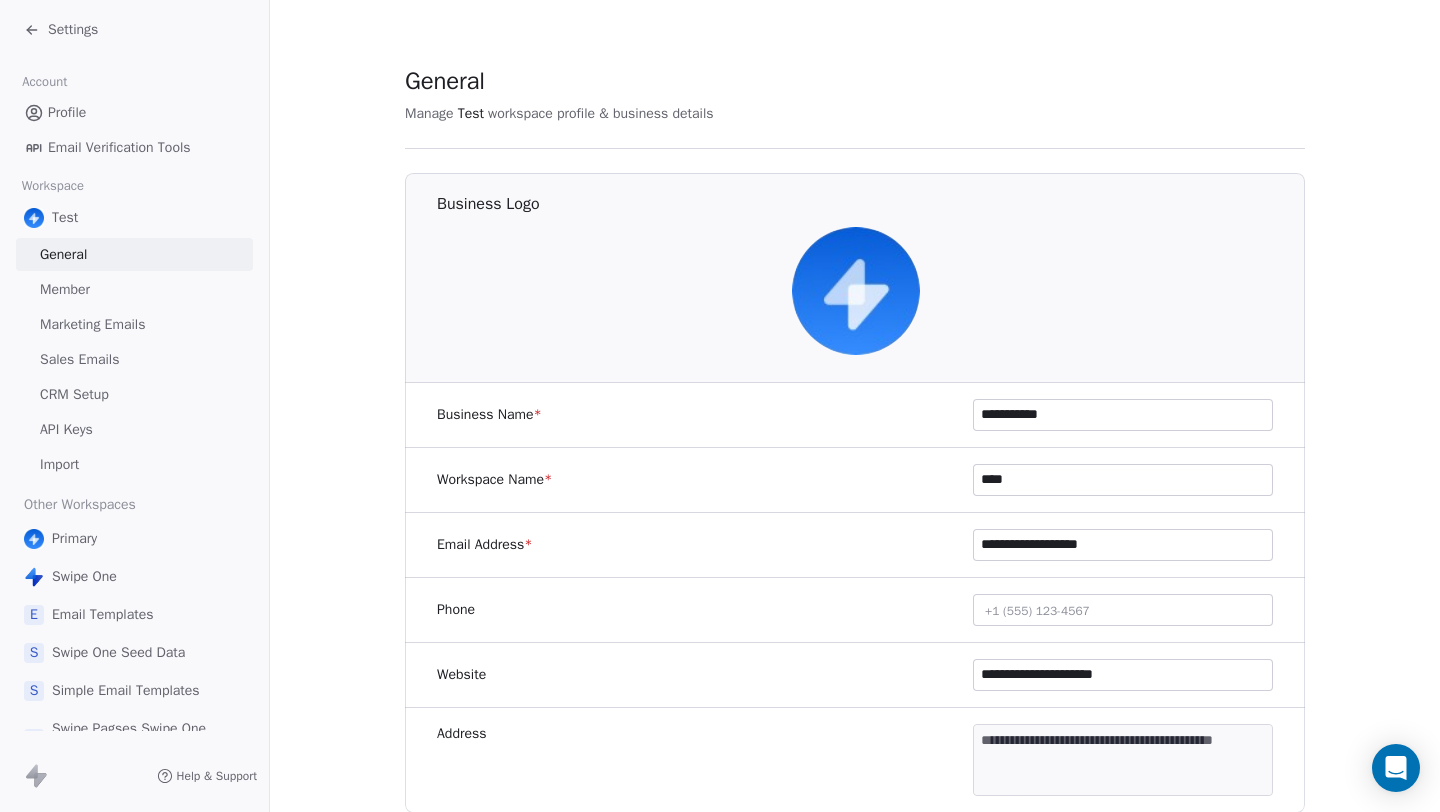 click on "Sales Emails" at bounding box center (134, 359) 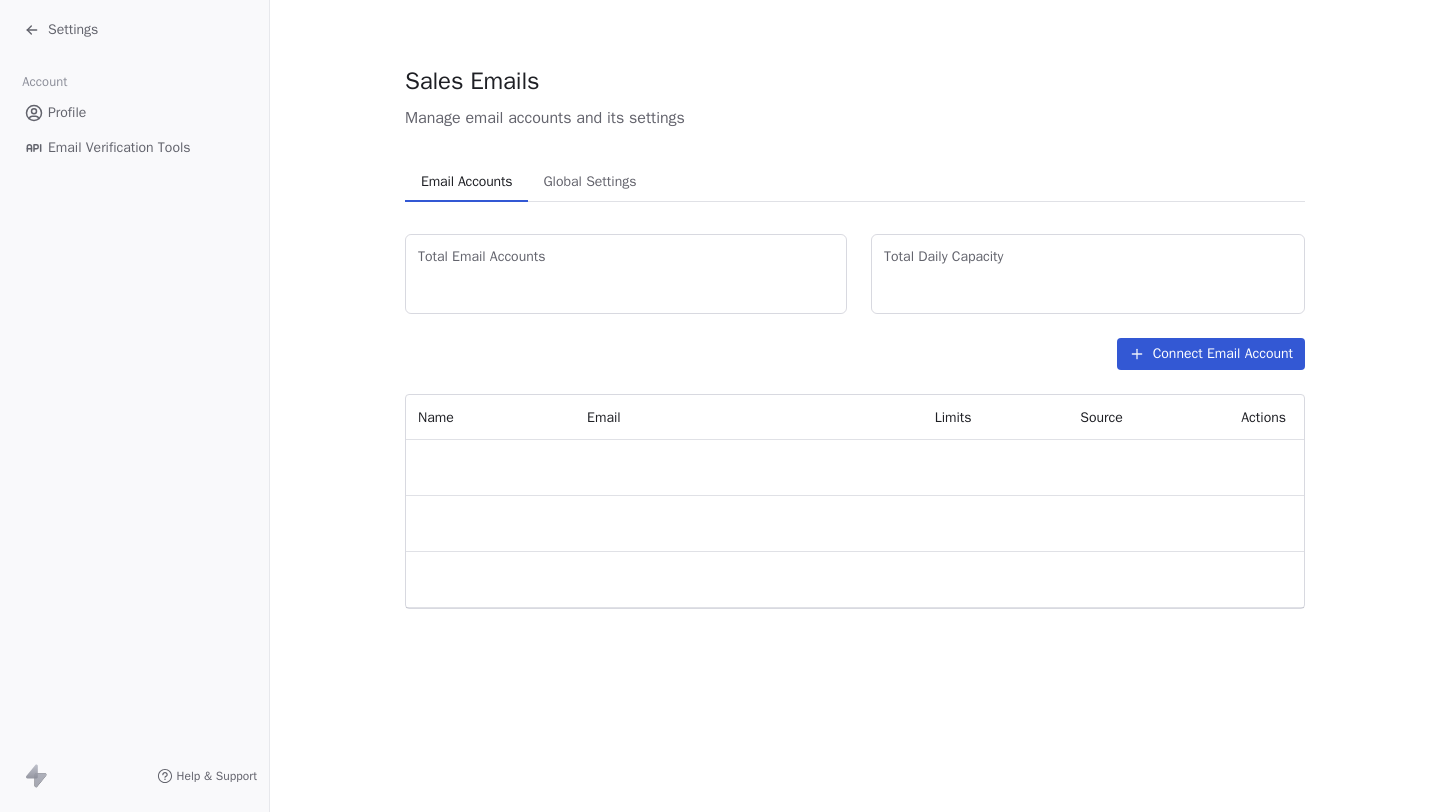 scroll, scrollTop: 0, scrollLeft: 0, axis: both 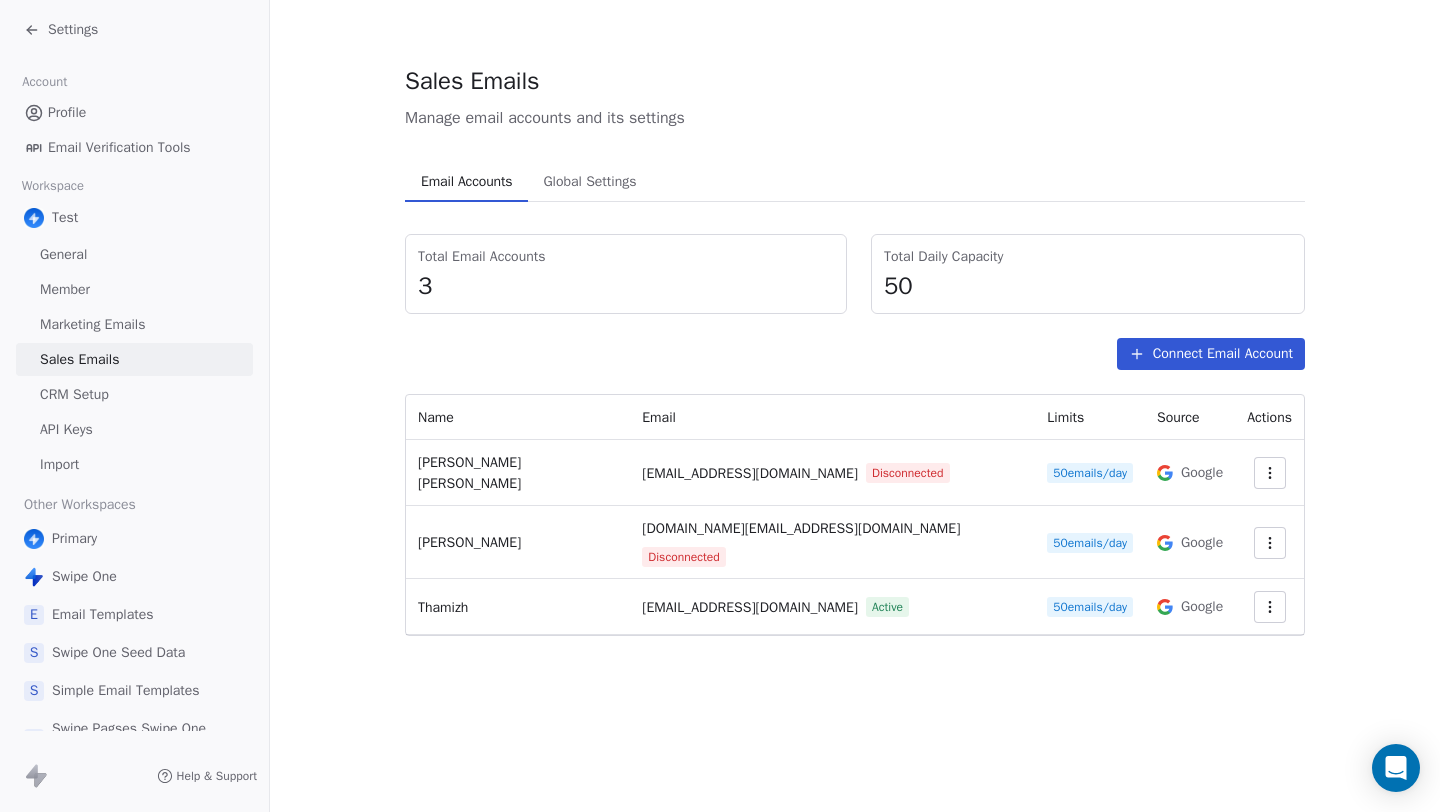 click at bounding box center (1270, 607) 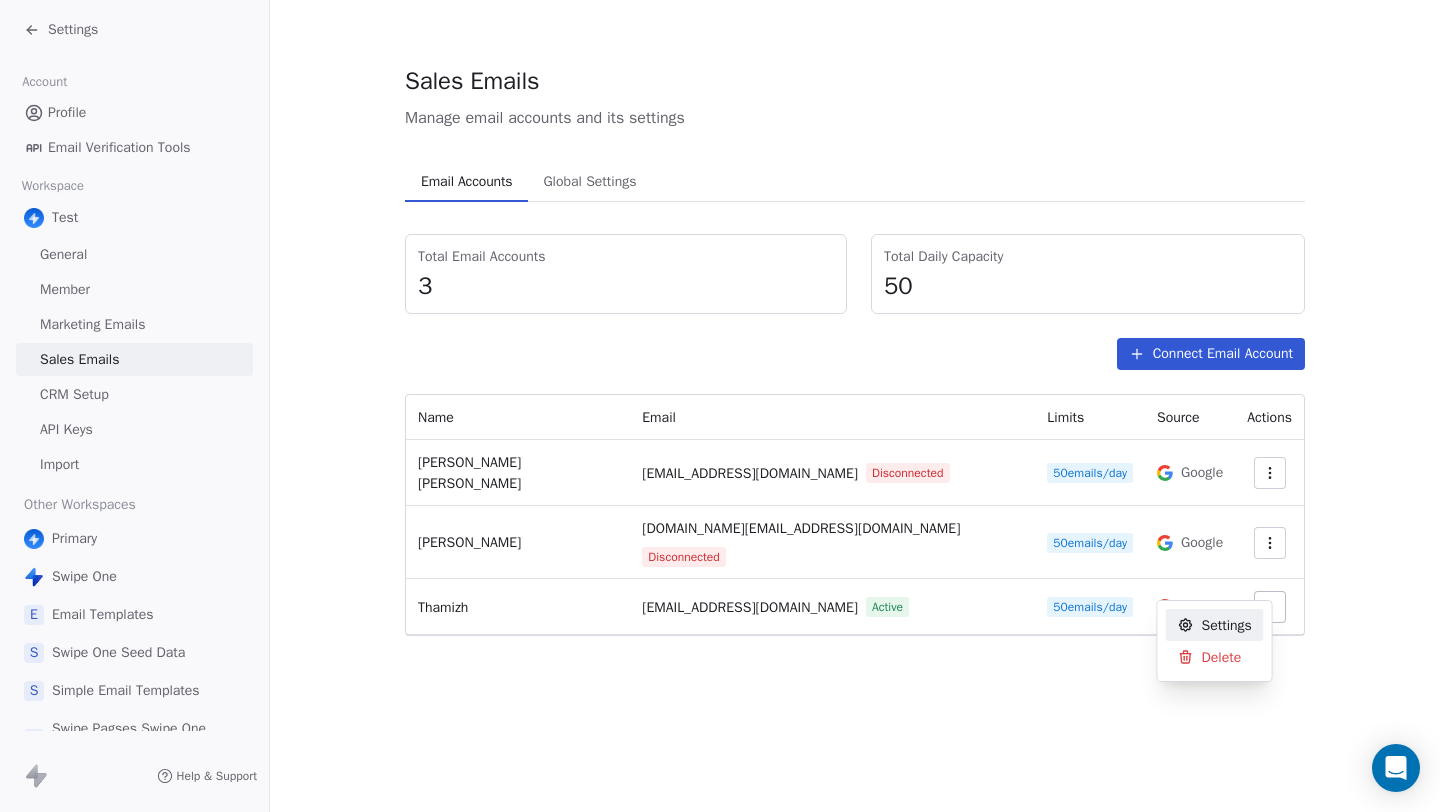 click on "Settings Account Profile Email Verification Tools Workspace Test General Member Marketing Emails Sales Emails CRM Setup API Keys Import Other Workspaces Primary Swipe One E Email Templates S Swipe One Seed Data S Simple Email Templates S Swipe Pagses Swipe One webhook test Help & Support Sales Emails Manage email accounts and its settings Email Accounts Email Accounts Global Settings Global Settings Total Email Accounts 3 Total Daily Capacity 50 Connect Email Account Name Email Limits Source Actions Siddarth Sai Sundar [EMAIL_ADDRESS][DOMAIN_NAME] Disconnected 50  emails/day Google [PERSON_NAME] [DOMAIN_NAME][EMAIL_ADDRESS][DOMAIN_NAME] Disconnected 50  emails/day Google Thamizh [EMAIL_ADDRESS][DOMAIN_NAME] Active 50  emails/day Google
Settings Delete" at bounding box center (720, 406) 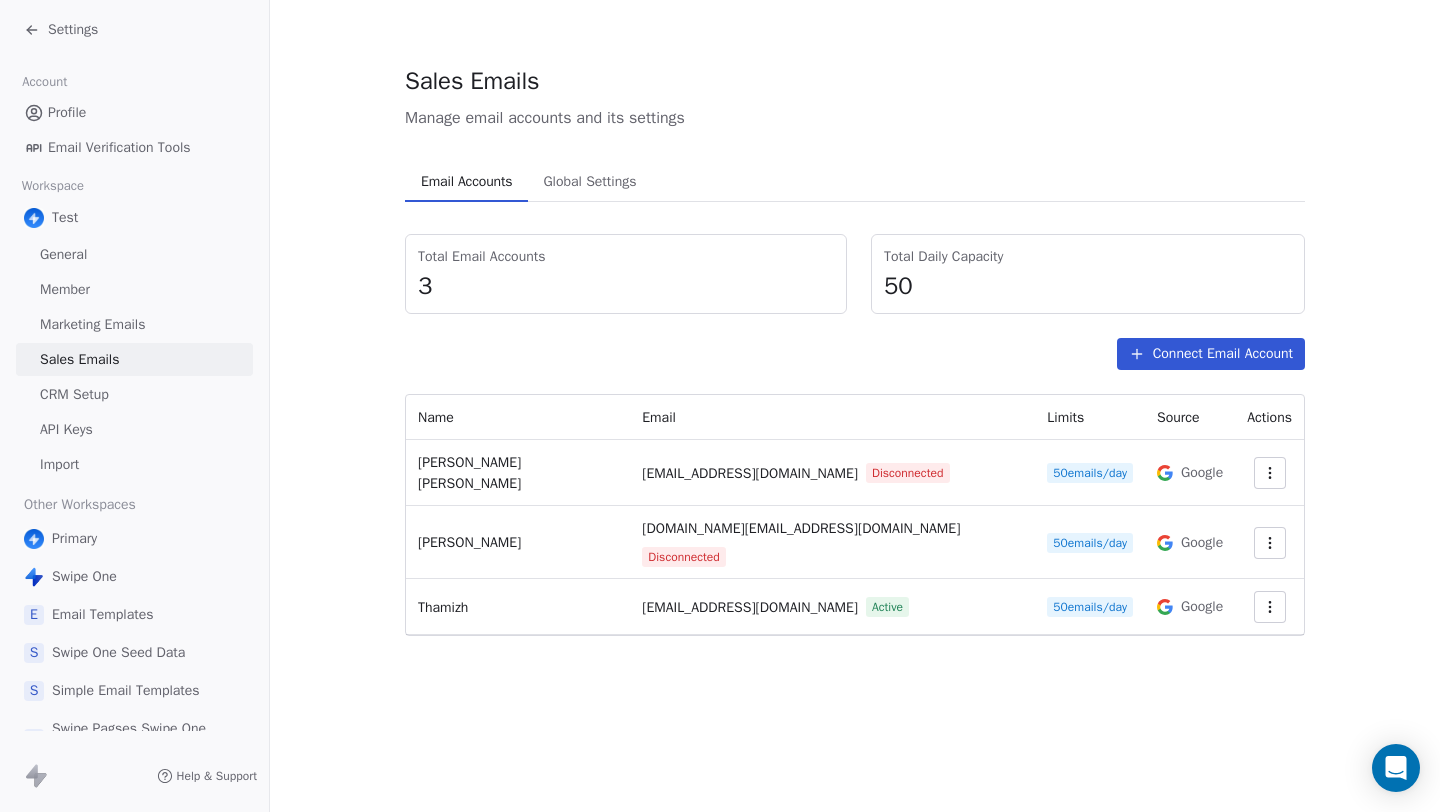 click at bounding box center [1270, 473] 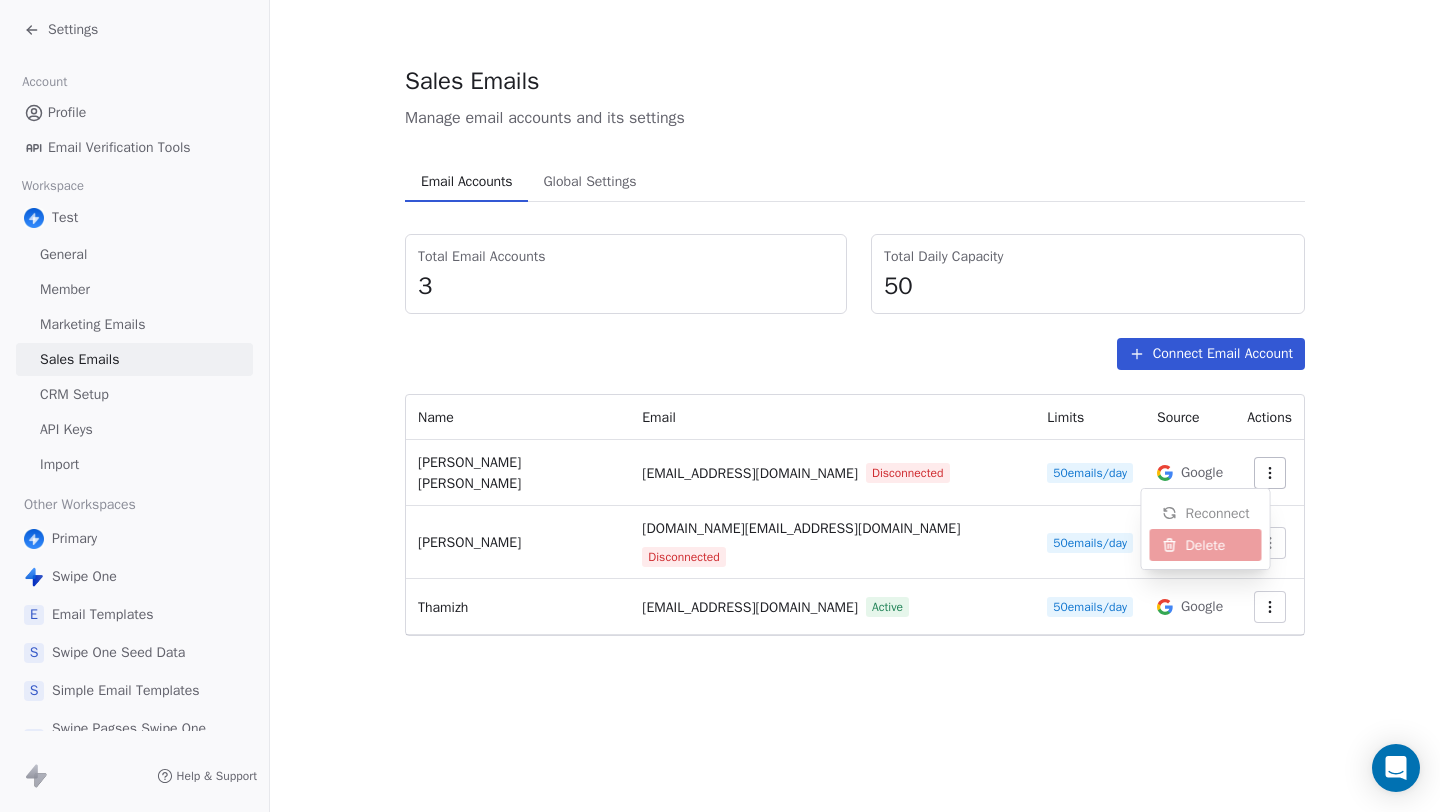 click on "Settings Account Profile Email Verification Tools Workspace Test General Member Marketing Emails Sales Emails CRM Setup API Keys Import Other Workspaces Primary Swipe One E Email Templates S Swipe One Seed Data S Simple Email Templates S Swipe Pagses Swipe One webhook test Help & Support Sales Emails Manage email accounts and its settings Email Accounts Email Accounts Global Settings Global Settings Total Email Accounts 3 Total Daily Capacity 50 Connect Email Account Name Email Limits Source Actions Siddarth Sai Sundar [EMAIL_ADDRESS][DOMAIN_NAME] Disconnected 50  emails/day Google [PERSON_NAME] [DOMAIN_NAME][EMAIL_ADDRESS][DOMAIN_NAME] Disconnected 50  emails/day Google Thamizh [EMAIL_ADDRESS][DOMAIN_NAME] Active 50  emails/day Google
Reconnect Delete" at bounding box center [720, 406] 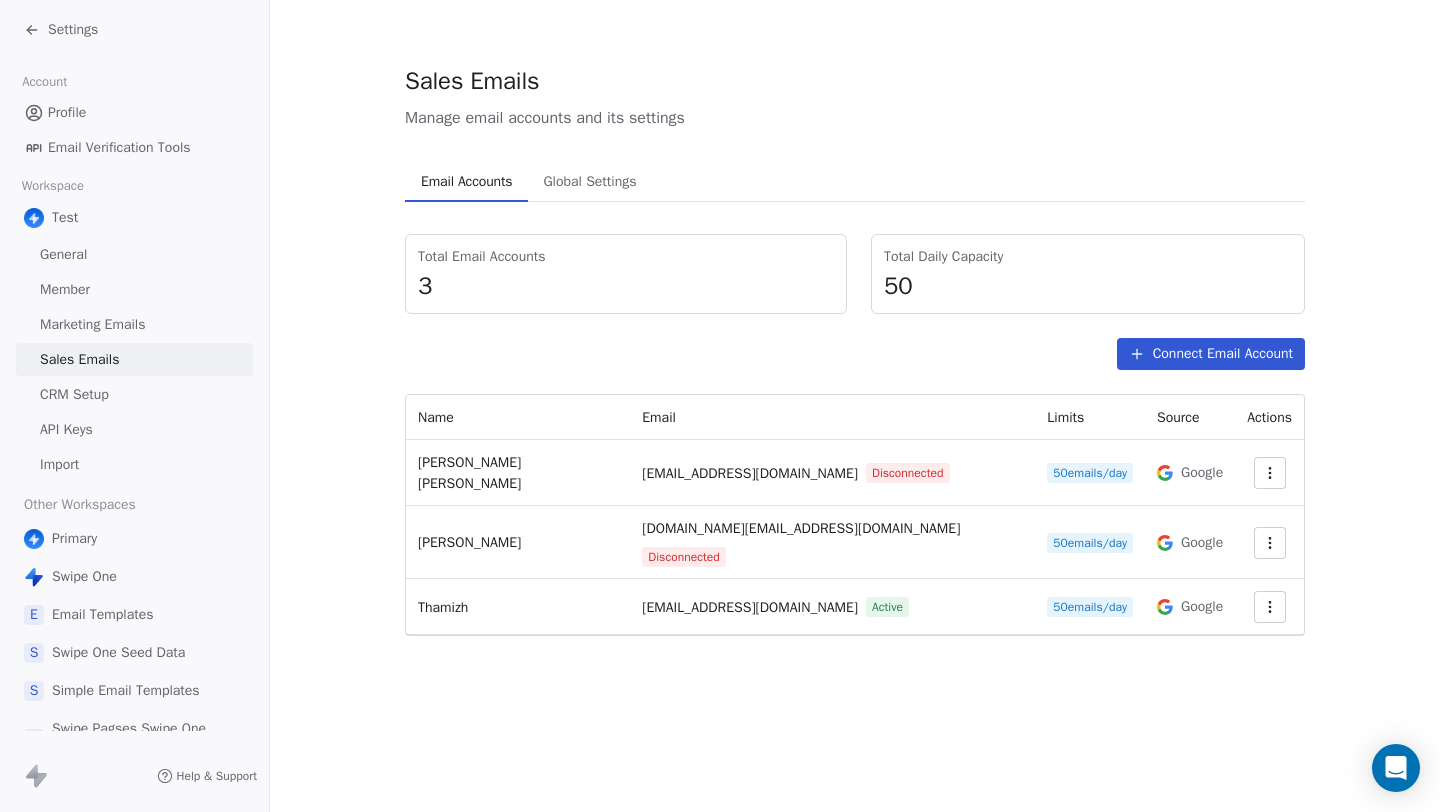 click 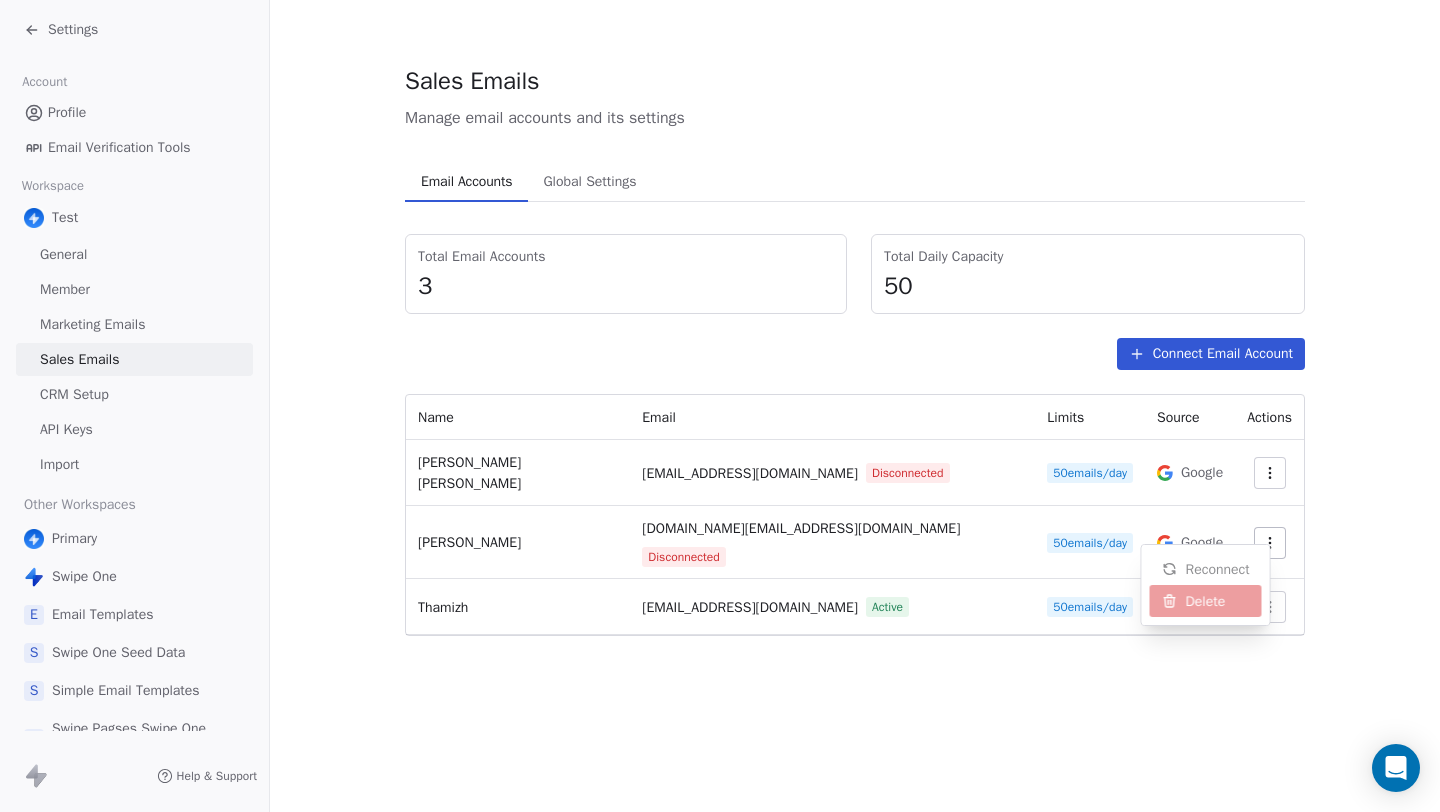 click on "Settings Account Profile Email Verification Tools Workspace Test General Member Marketing Emails Sales Emails CRM Setup API Keys Import Other Workspaces Primary Swipe One E Email Templates S Swipe One Seed Data S Simple Email Templates S Swipe Pagses Swipe One webhook test Help & Support Sales Emails Manage email accounts and its settings Email Accounts Email Accounts Global Settings Global Settings Total Email Accounts 3 Total Daily Capacity 50 Connect Email Account Name Email Limits Source Actions Siddarth Sai Sundar [EMAIL_ADDRESS][DOMAIN_NAME] Disconnected 50  emails/day Google [PERSON_NAME] [DOMAIN_NAME][EMAIL_ADDRESS][DOMAIN_NAME] Disconnected 50  emails/day Google Thamizh [EMAIL_ADDRESS][DOMAIN_NAME] Active 50  emails/day Google
Reconnect Delete" at bounding box center (720, 406) 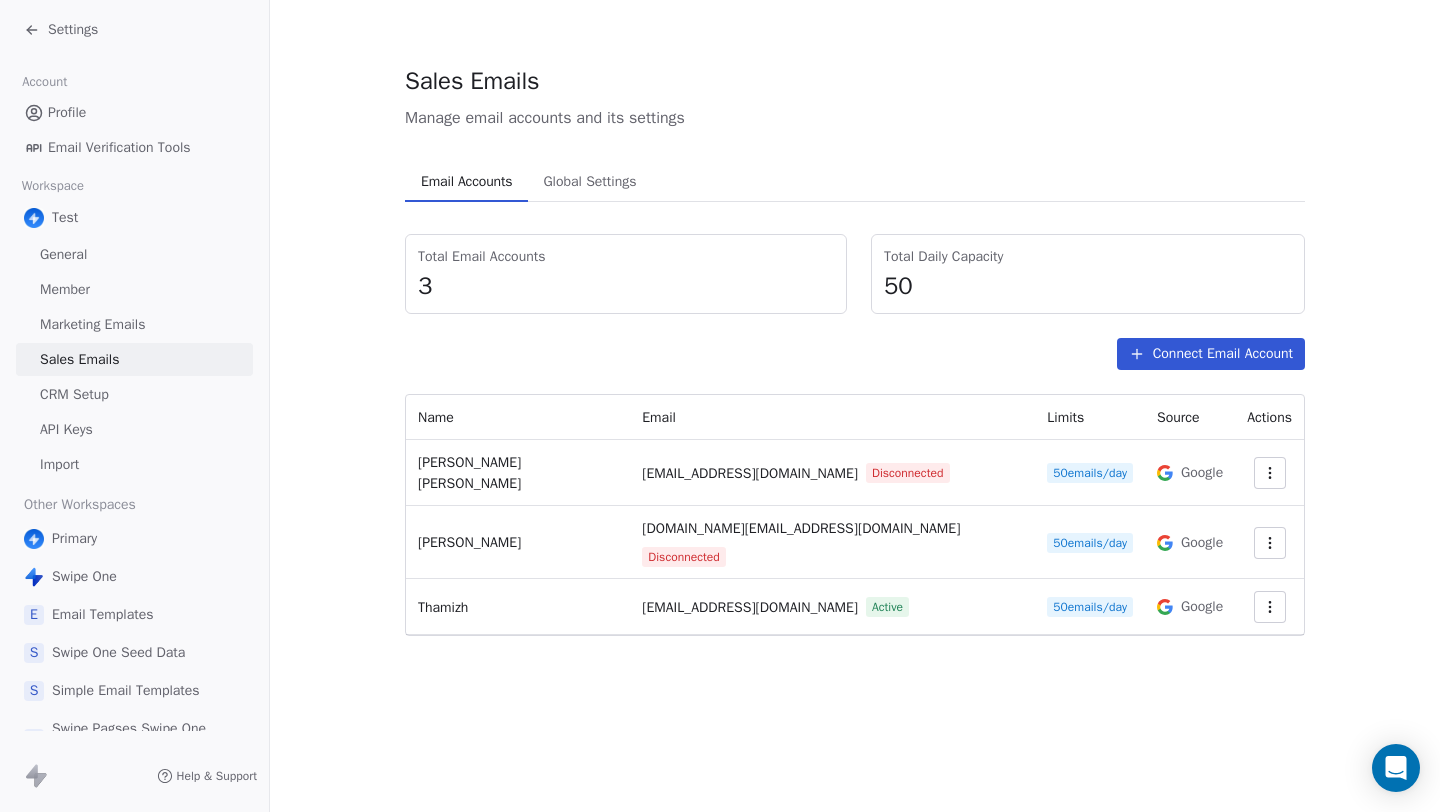 click on "Connect Email Account" at bounding box center (1211, 354) 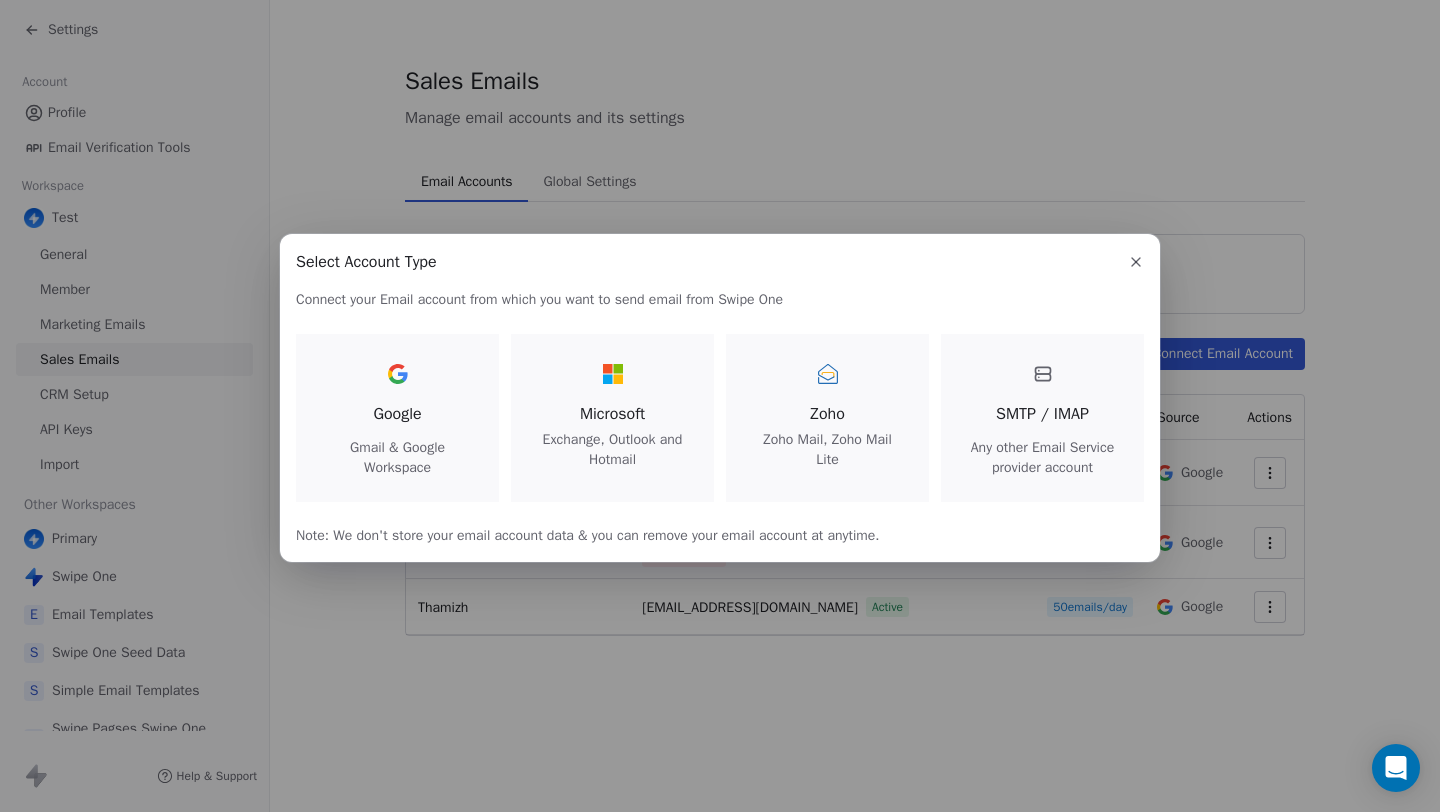 click on "Google Gmail & Google Workspace" at bounding box center (397, 418) 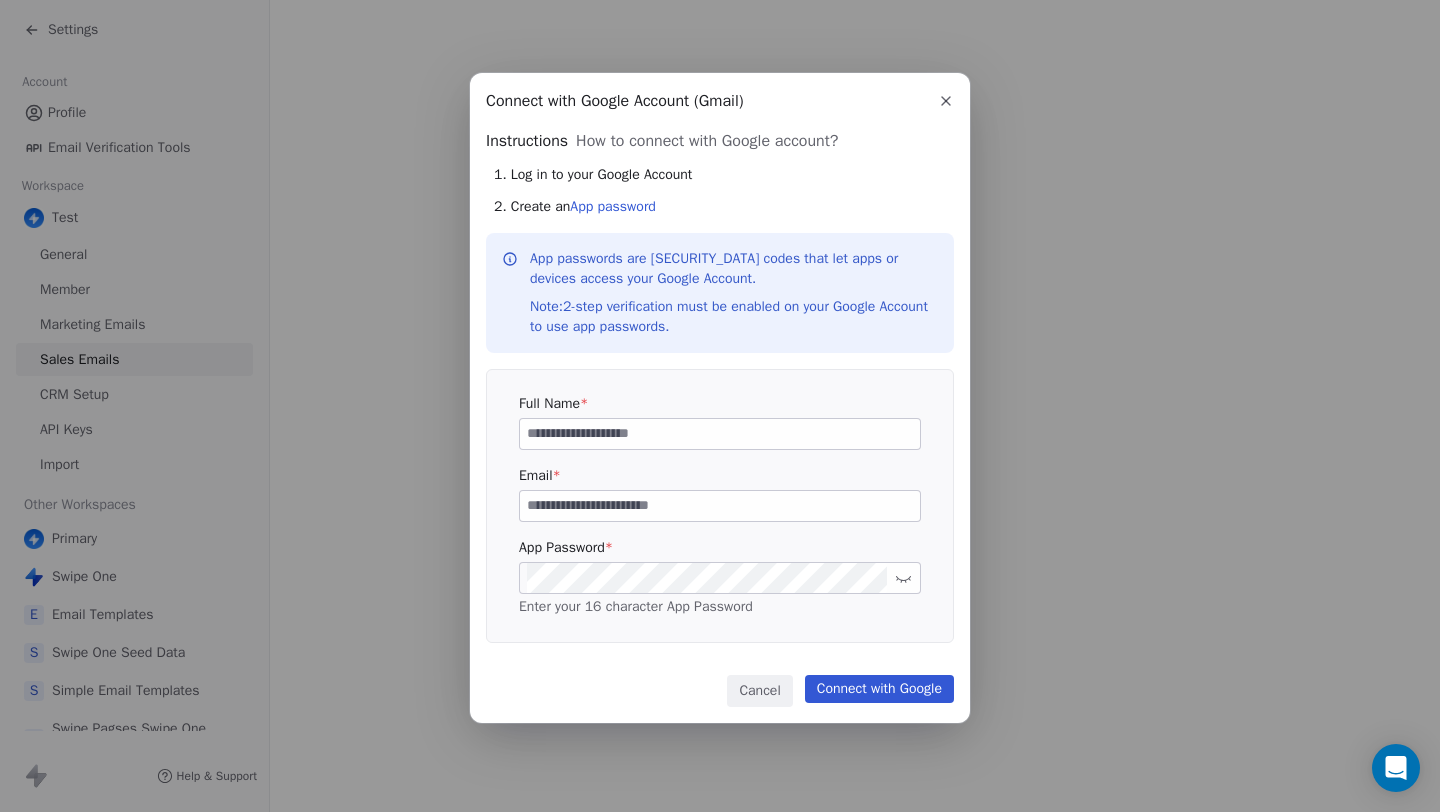 type 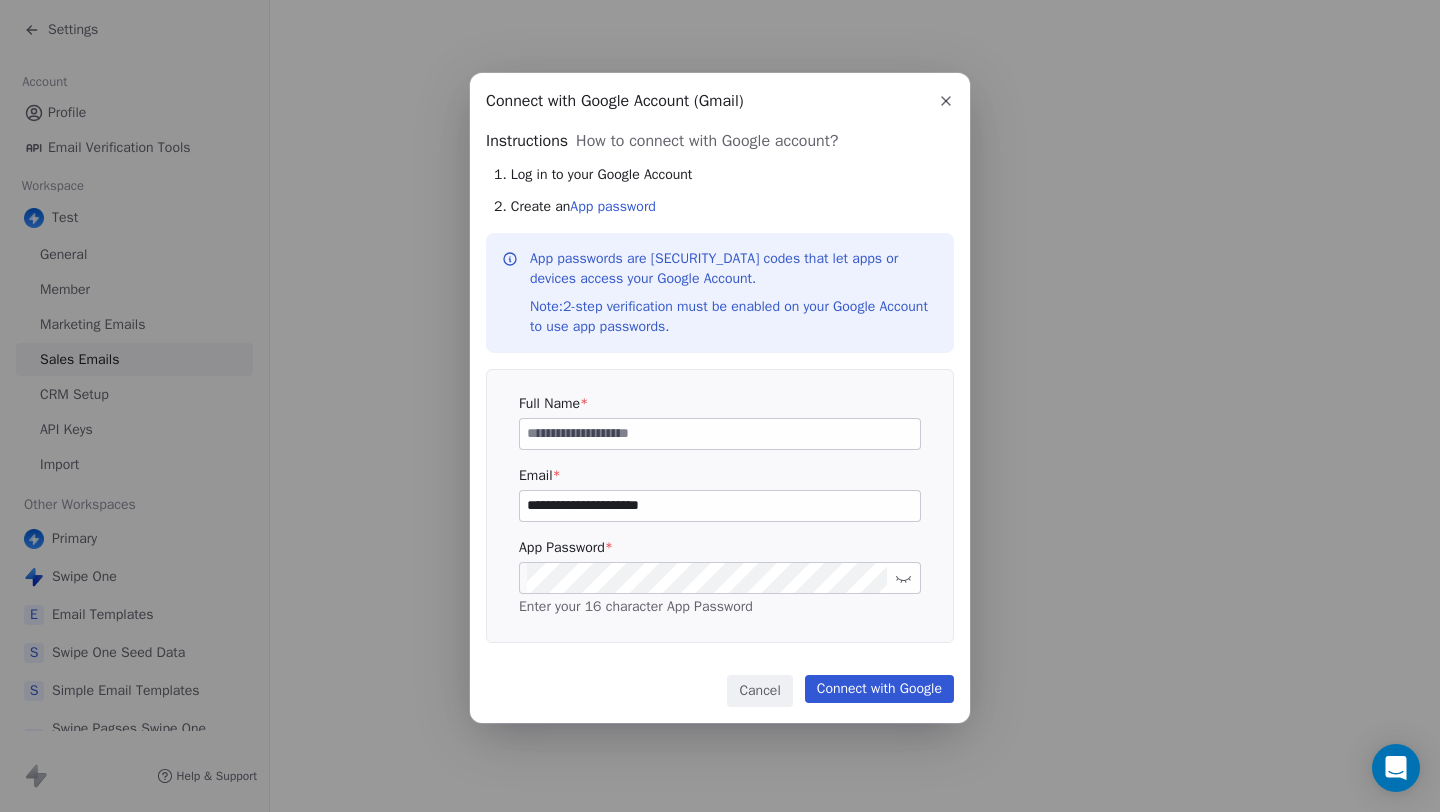 click 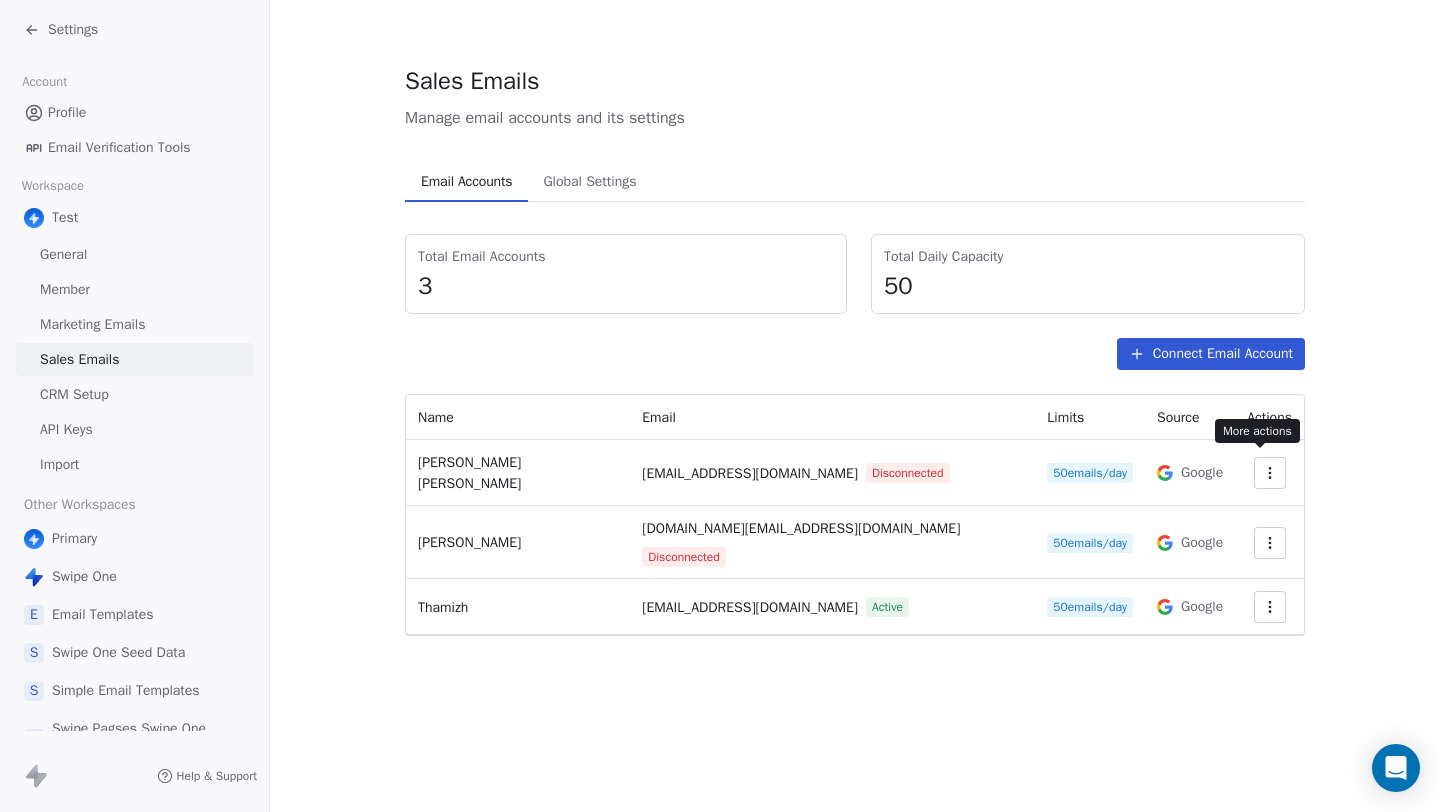 click 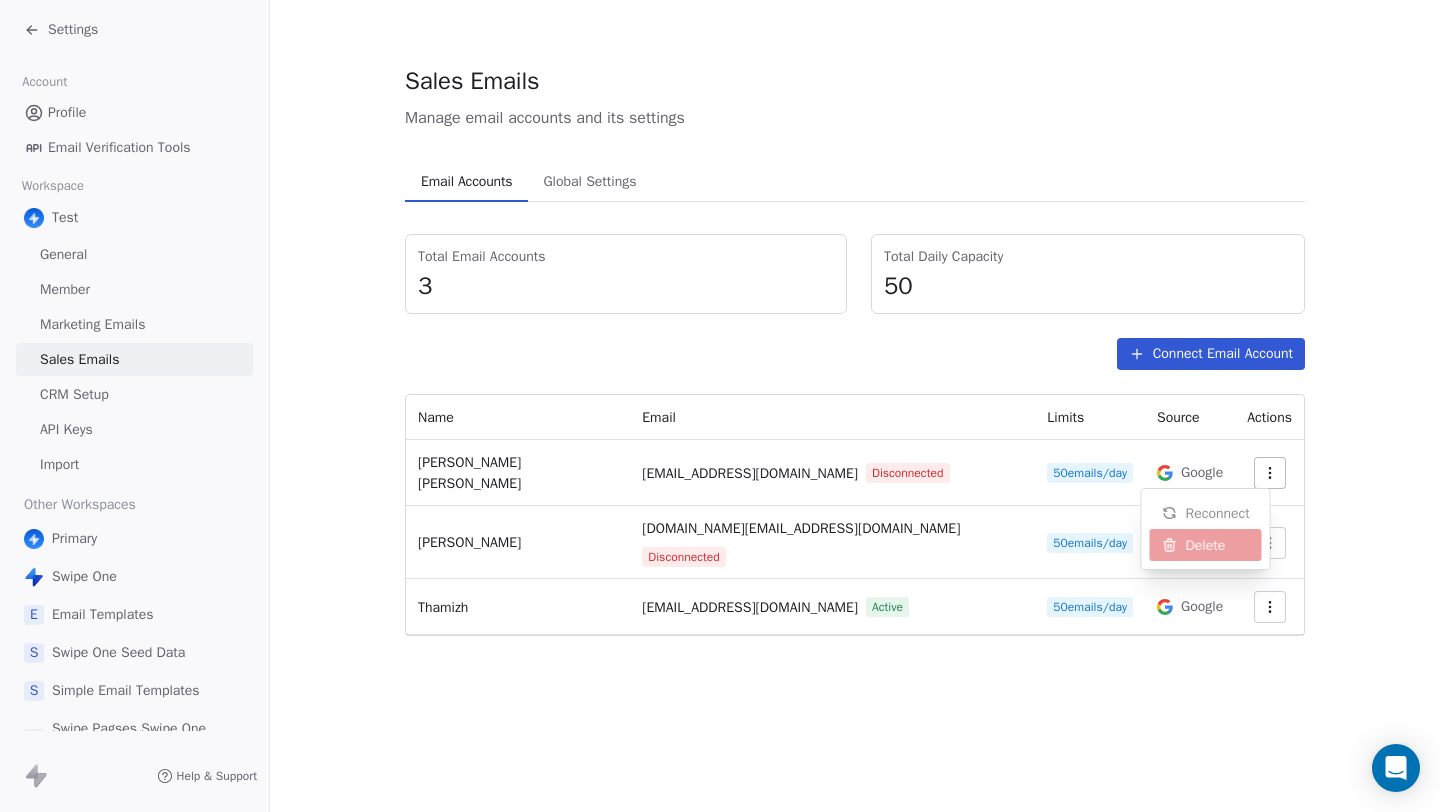 click on "Settings Account Profile Email Verification Tools Workspace Test General Member Marketing Emails Sales Emails CRM Setup API Keys Import Other Workspaces Primary Swipe One E Email Templates S Swipe One Seed Data S Simple Email Templates S Swipe Pagses Swipe One webhook test Help & Support Sales Emails Manage email accounts and its settings Email Accounts Email Accounts Global Settings Global Settings Total Email Accounts 3 Total Daily Capacity 50 Connect Email Account Name Email Limits Source Actions Siddarth Sai Sundar [EMAIL_ADDRESS][DOMAIN_NAME] Disconnected 50  emails/day Google [PERSON_NAME] [DOMAIN_NAME][EMAIL_ADDRESS][DOMAIN_NAME] Disconnected 50  emails/day Google Thamizh [EMAIL_ADDRESS][DOMAIN_NAME] Active 50  emails/day Google
Reconnect Delete" at bounding box center [720, 406] 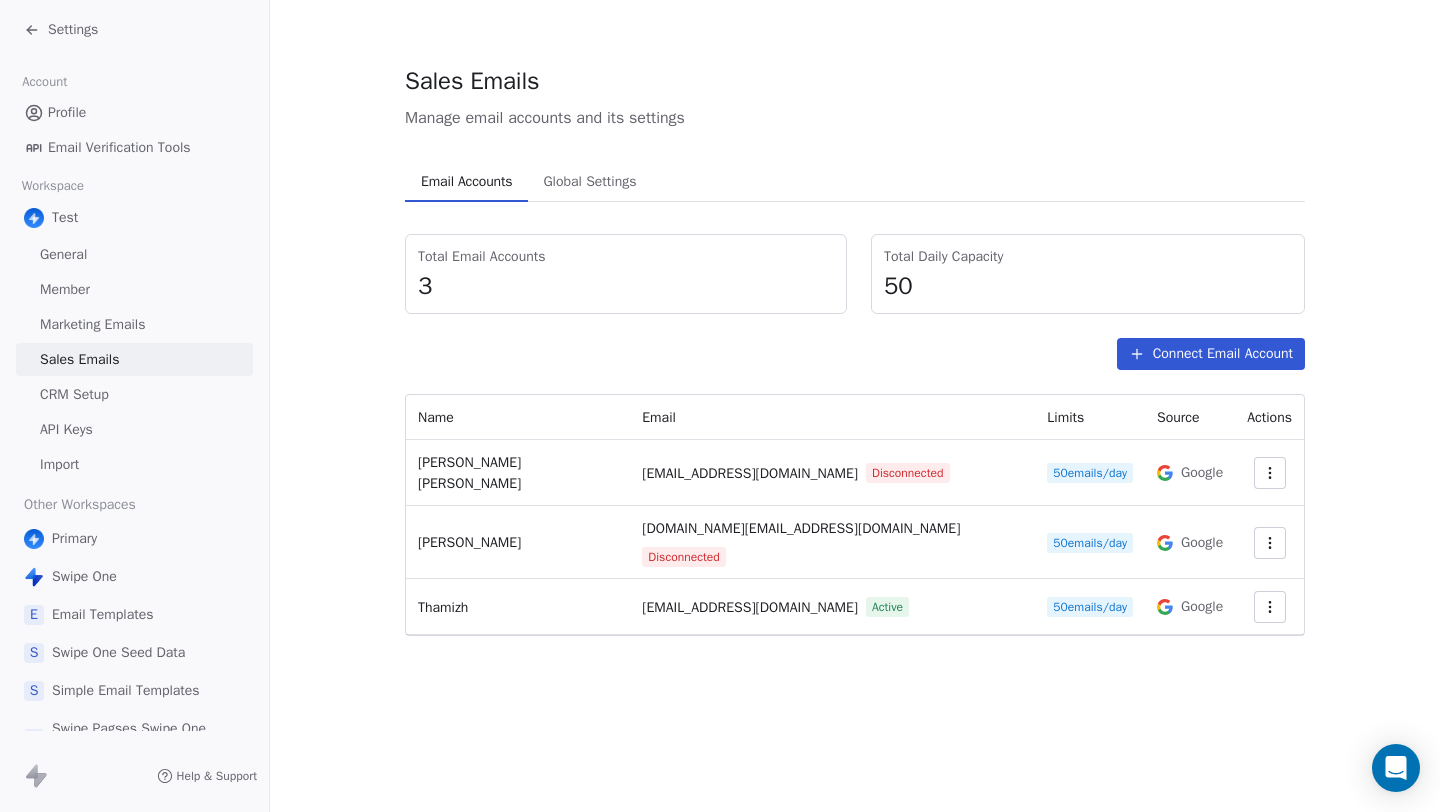 click 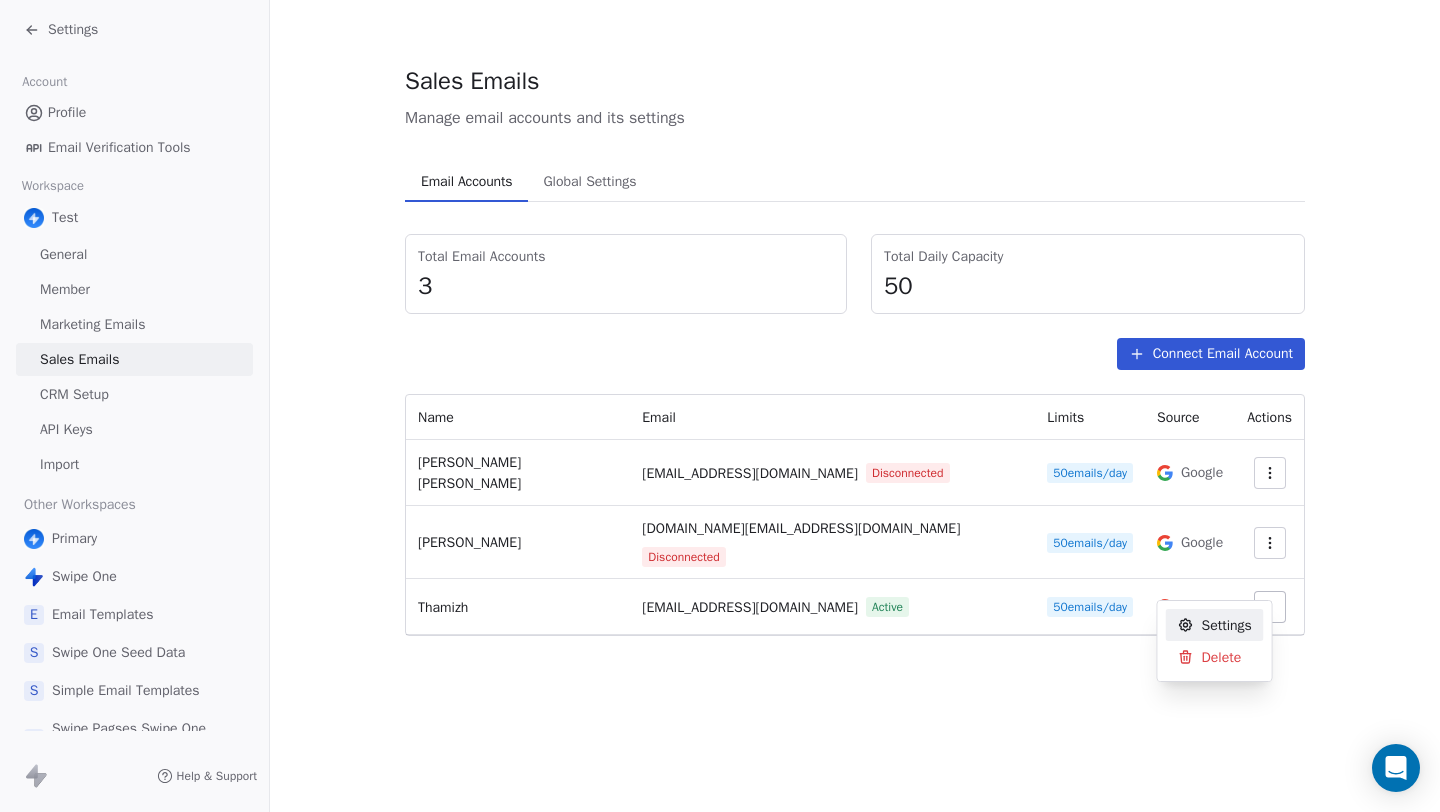 click on "Settings Account Profile Email Verification Tools Workspace Test General Member Marketing Emails Sales Emails CRM Setup API Keys Import Other Workspaces Primary Swipe One E Email Templates S Swipe One Seed Data S Simple Email Templates S Swipe Pagses Swipe One webhook test Help & Support Sales Emails Manage email accounts and its settings Email Accounts Email Accounts Global Settings Global Settings Total Email Accounts 3 Total Daily Capacity 50 Connect Email Account Name Email Limits Source Actions Siddarth Sai Sundar [EMAIL_ADDRESS][DOMAIN_NAME] Disconnected 50  emails/day Google [PERSON_NAME] [DOMAIN_NAME][EMAIL_ADDRESS][DOMAIN_NAME] Disconnected 50  emails/day Google Thamizh [EMAIL_ADDRESS][DOMAIN_NAME] Active 50  emails/day Google
Settings Delete" at bounding box center (720, 406) 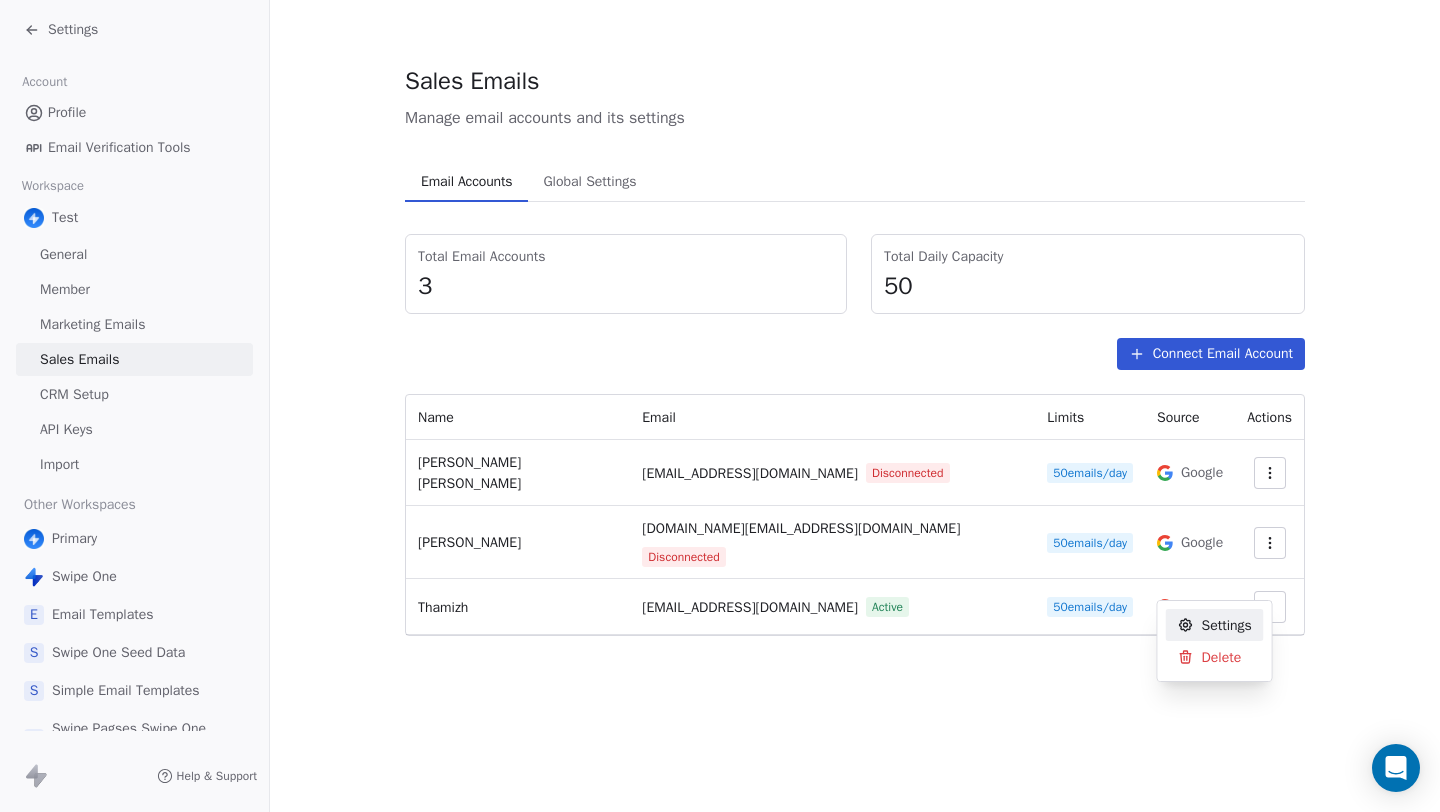 click 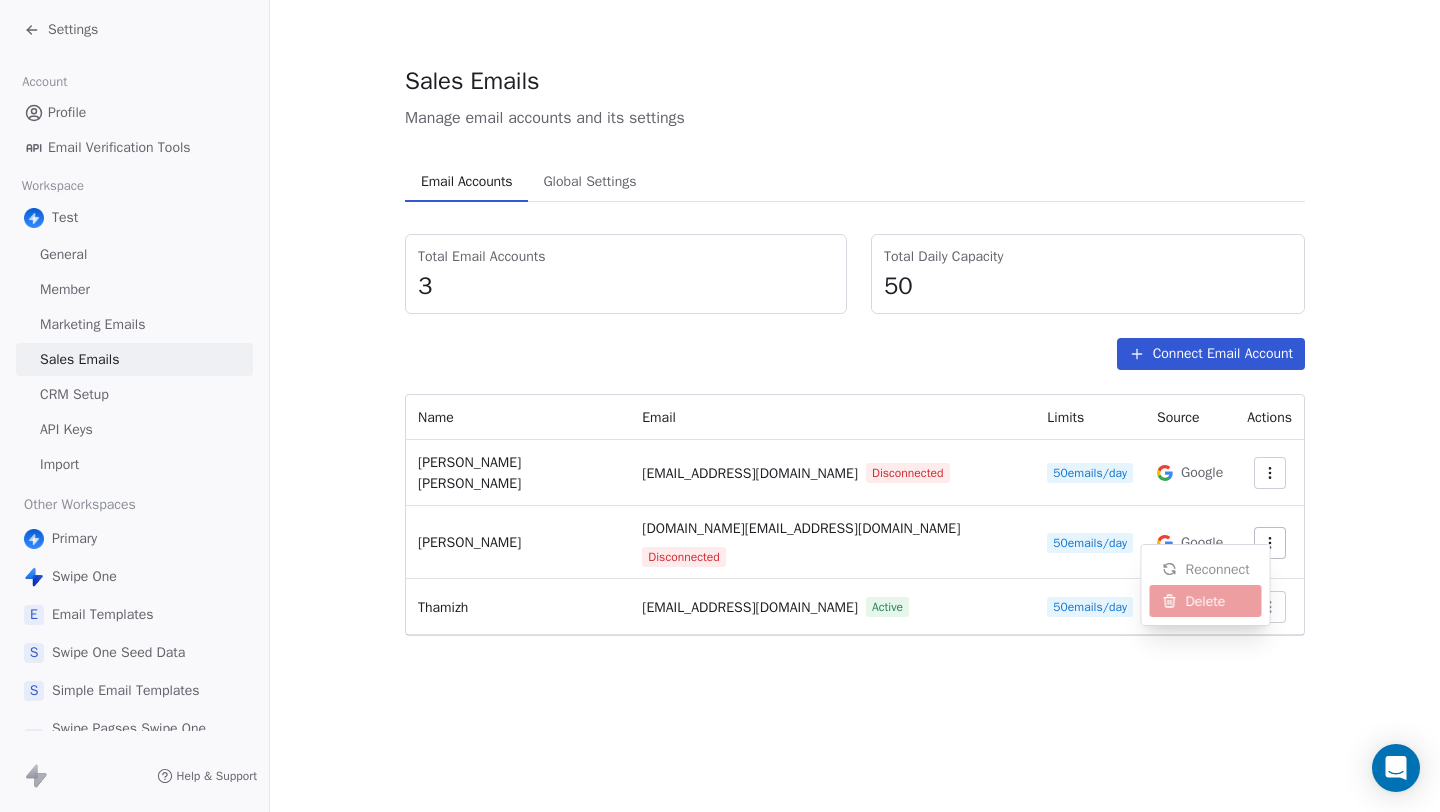 click on "Settings Account Profile Email Verification Tools Workspace Test General Member Marketing Emails Sales Emails CRM Setup API Keys Import Other Workspaces Primary Swipe One E Email Templates S Swipe One Seed Data S Simple Email Templates S Swipe Pagses Swipe One webhook test Help & Support Sales Emails Manage email accounts and its settings Email Accounts Email Accounts Global Settings Global Settings Total Email Accounts 3 Total Daily Capacity 50 Connect Email Account Name Email Limits Source Actions Siddarth Sai Sundar [EMAIL_ADDRESS][DOMAIN_NAME] Disconnected 50  emails/day Google [PERSON_NAME] [DOMAIN_NAME][EMAIL_ADDRESS][DOMAIN_NAME] Disconnected 50  emails/day Google Thamizh [EMAIL_ADDRESS][DOMAIN_NAME] Active 50  emails/day Google
Reconnect Delete" at bounding box center (720, 406) 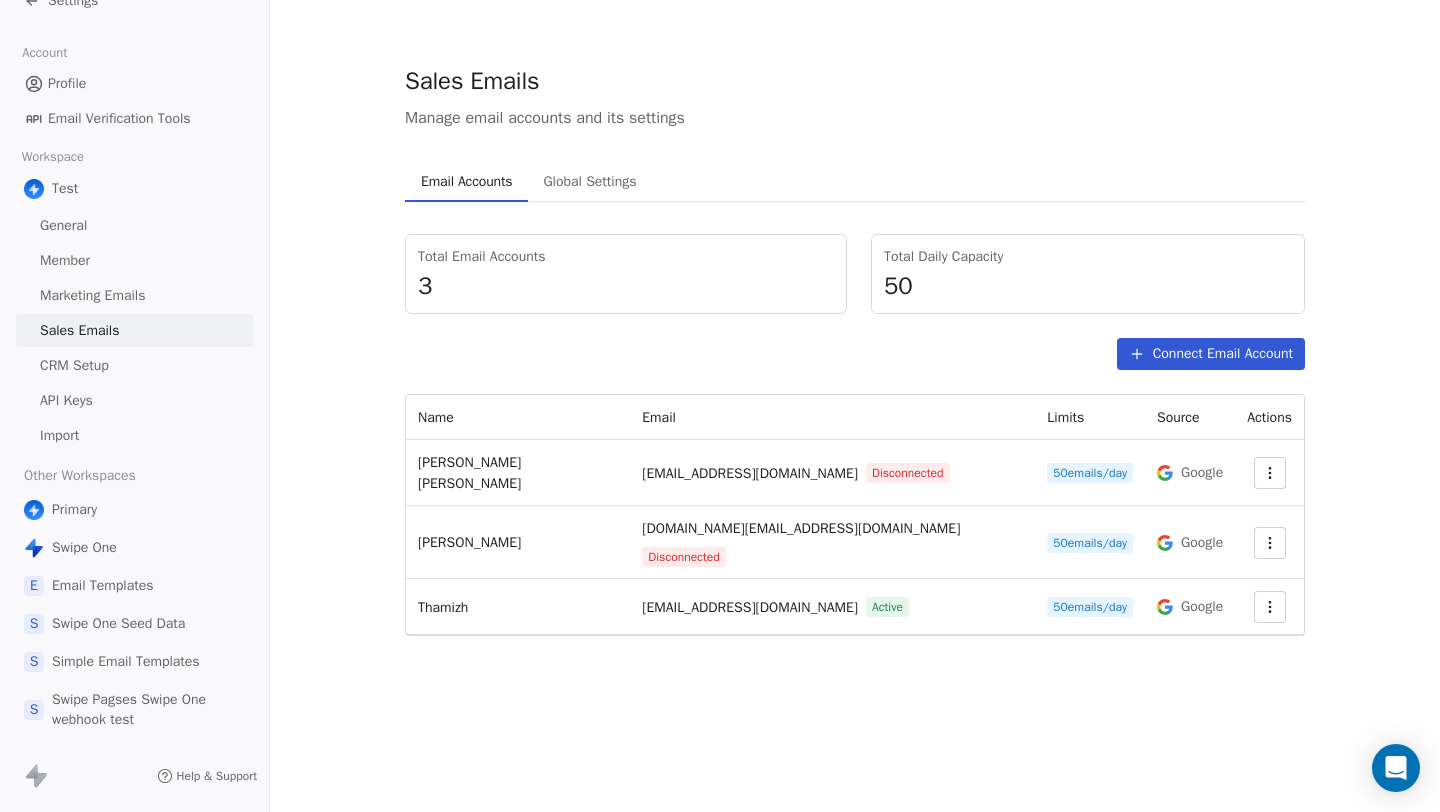 scroll, scrollTop: 0, scrollLeft: 0, axis: both 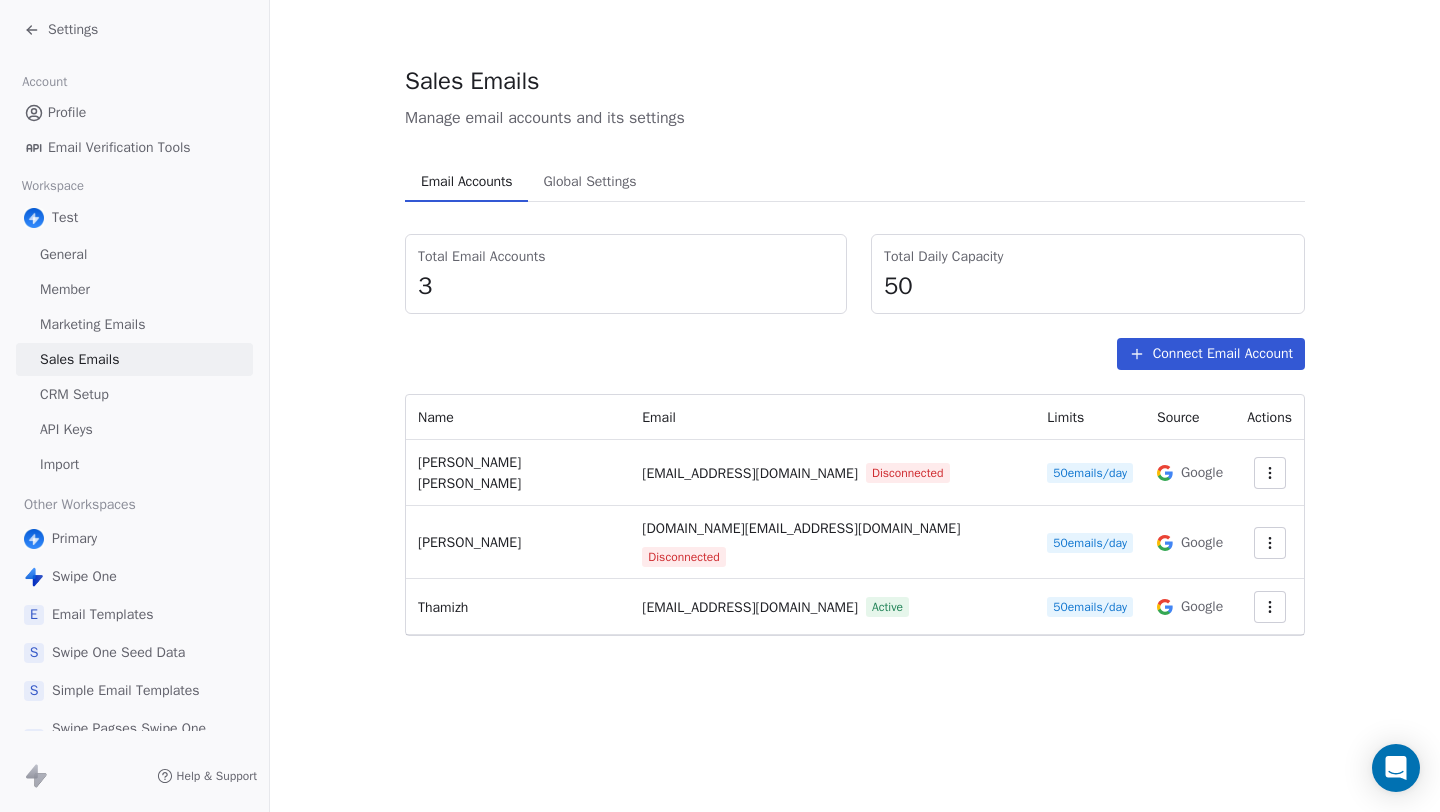 click on "Member" at bounding box center (134, 289) 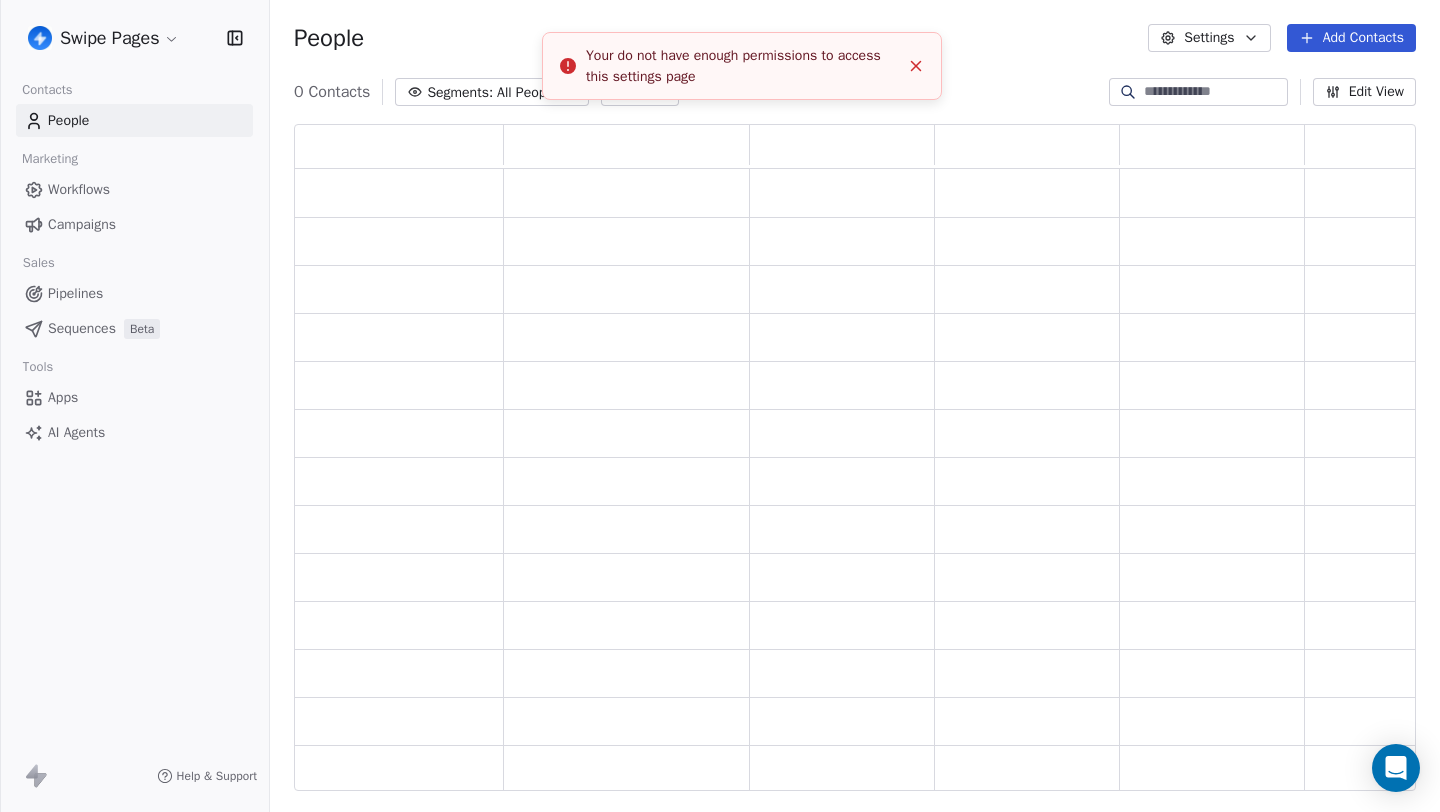 scroll, scrollTop: 1, scrollLeft: 1, axis: both 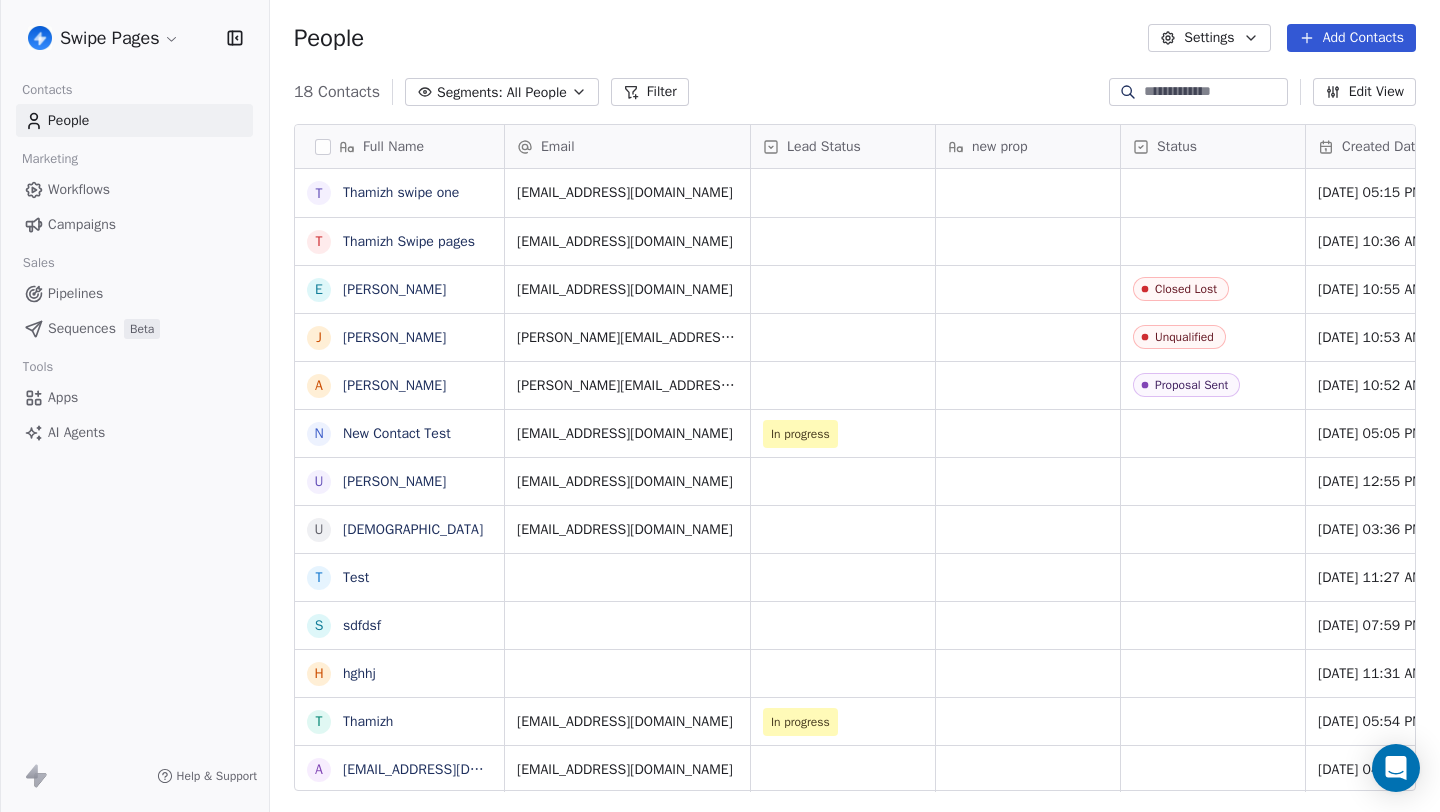 click on "Swipe Pages Contacts People Marketing Workflows Campaigns Sales Pipelines Sequences Beta Tools Apps AI Agents Help & Support People Settings  Add Contacts 18 Contacts Segments: All People Filter  Edit View Tag Add to Sequence Full Name [PERSON_NAME] swipe one T Thamizh Swipe pages E [PERSON_NAME] J [PERSON_NAME] A [PERSON_NAME] N New Contact Test U [PERSON_NAME] U [PERSON_NAME] T Test s sdfdsf h hghhj T Thamizh a [EMAIL_ADDRESS][DOMAIN_NAME] R Ram K Kashif K [PERSON_NAME] K [PERSON_NAME] Test S SwipeOne Test Email Lead Status new prop Status Created Date IST Last Updated Date IST Marketing Email Subscription Status Custom Property Test [EMAIL_ADDRESS][DOMAIN_NAME] [DATE] 05:15 PM [DATE] 05:15 PM Subscribed [EMAIL_ADDRESS][DOMAIN_NAME] [DATE] 10:36 AM [DATE] 05:26 PM Subscribed [PERSON_NAME][EMAIL_ADDRESS][DOMAIN_NAME] Closed Lost [DATE] 10:55 AM [DATE] 05:26 PM Subscribed [PERSON_NAME][EMAIL_ADDRESS][DOMAIN_NAME] Unqualified [DATE] 10:53 AM [DATE] 05:26 PM Subscribed [EMAIL_ADDRESS][DOMAIN_NAME] Proposal Sent [DATE] 10:52 AM [DATE] 05:26 PM Subscribed" at bounding box center [720, 406] 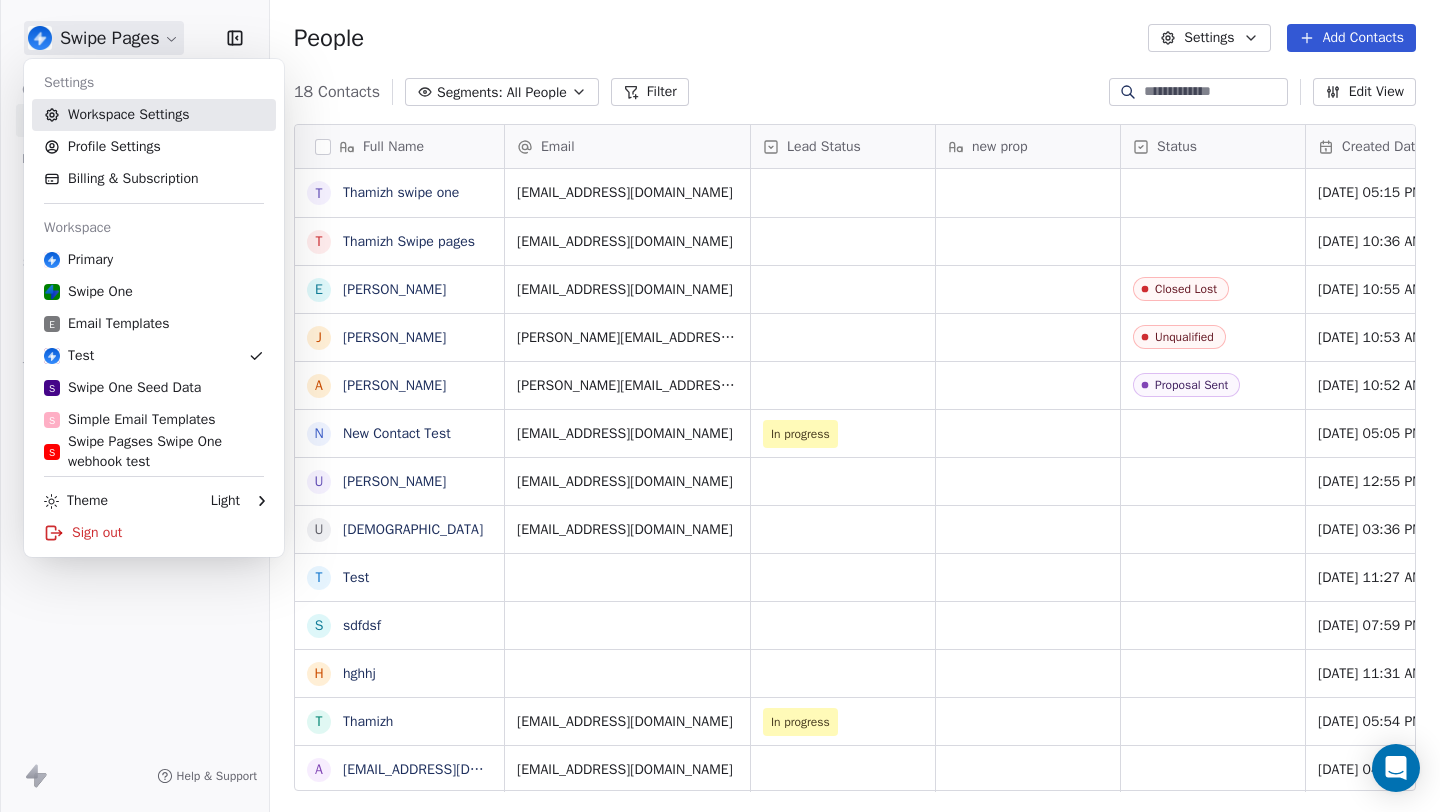 click on "Workspace Settings" at bounding box center (154, 115) 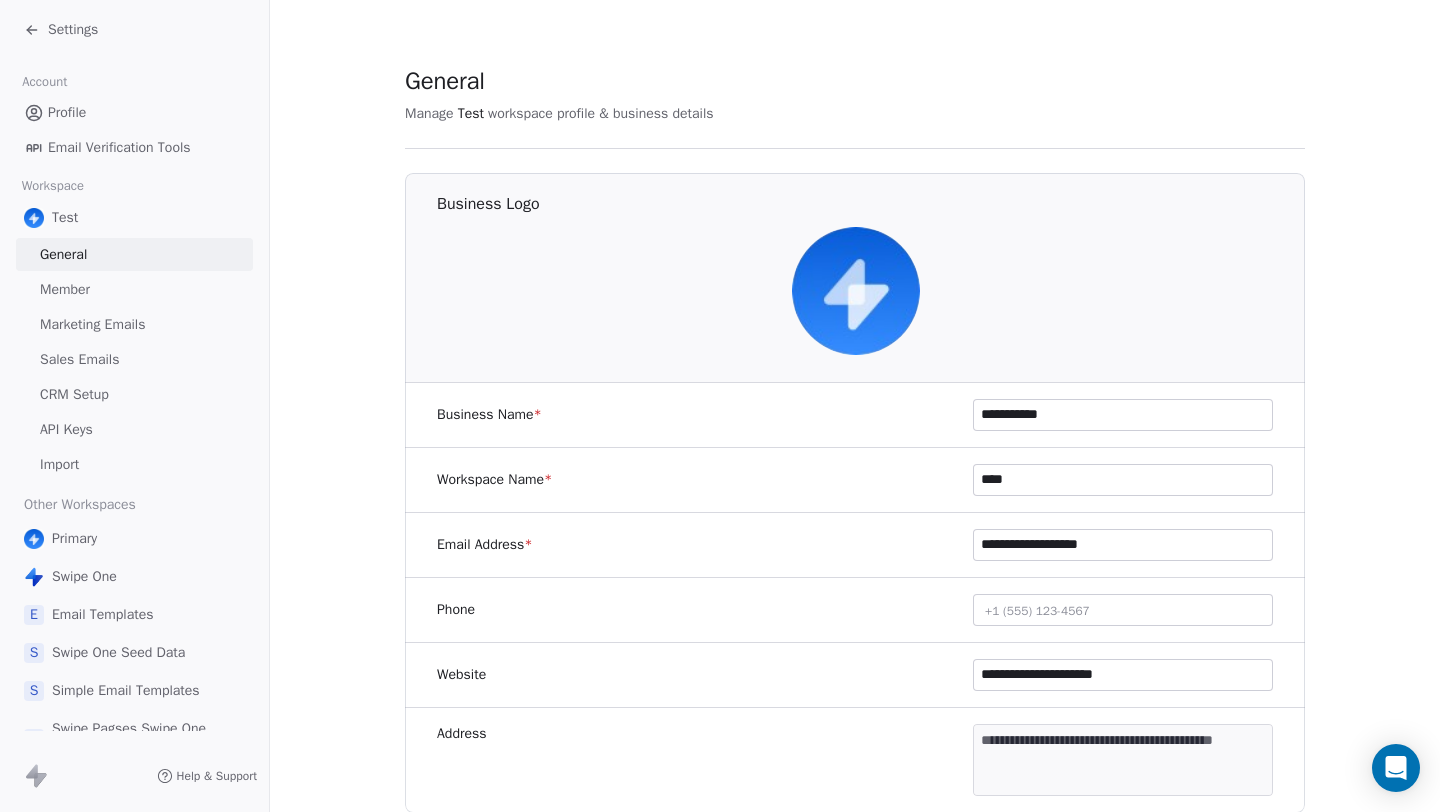 click on "Member" at bounding box center [134, 289] 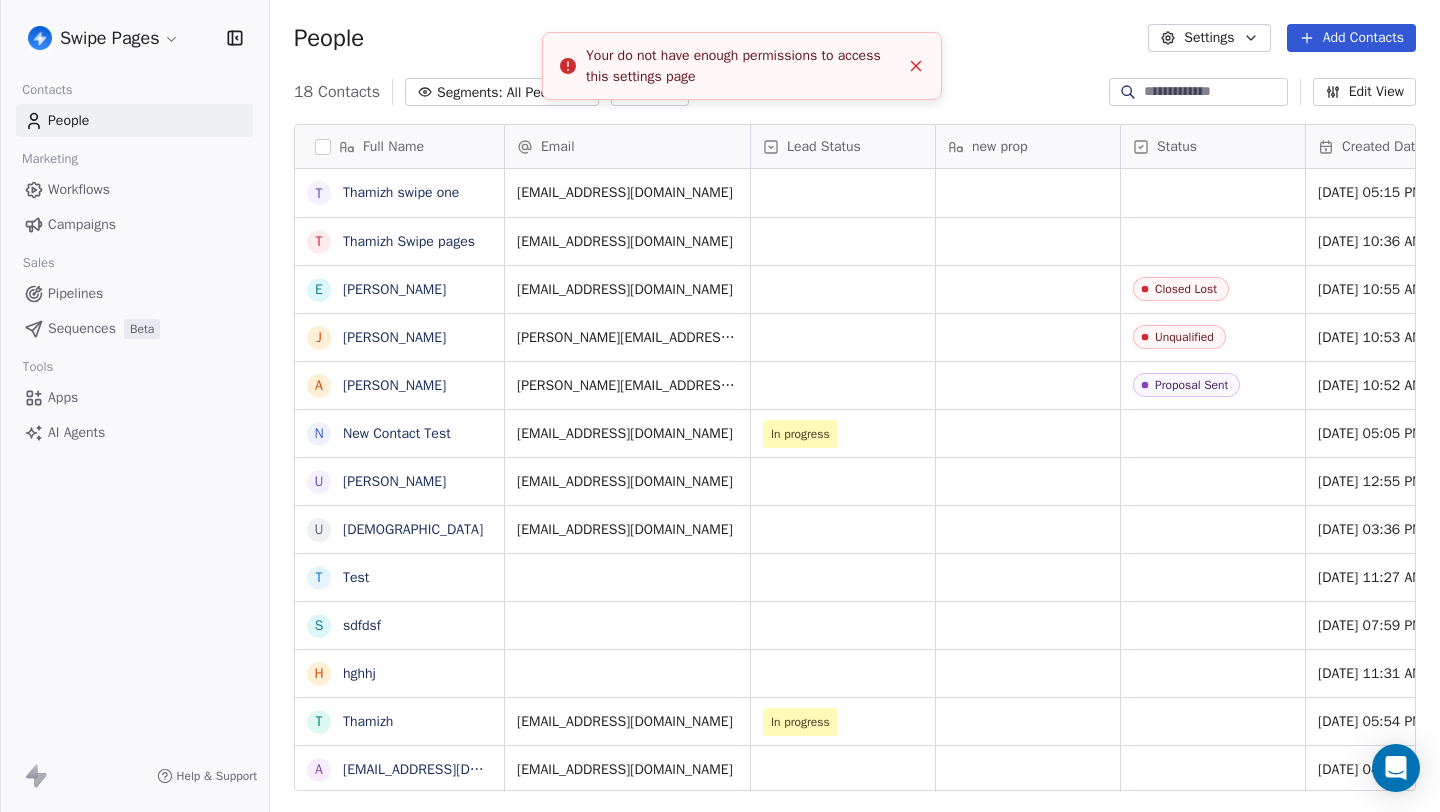 scroll, scrollTop: 1, scrollLeft: 1, axis: both 